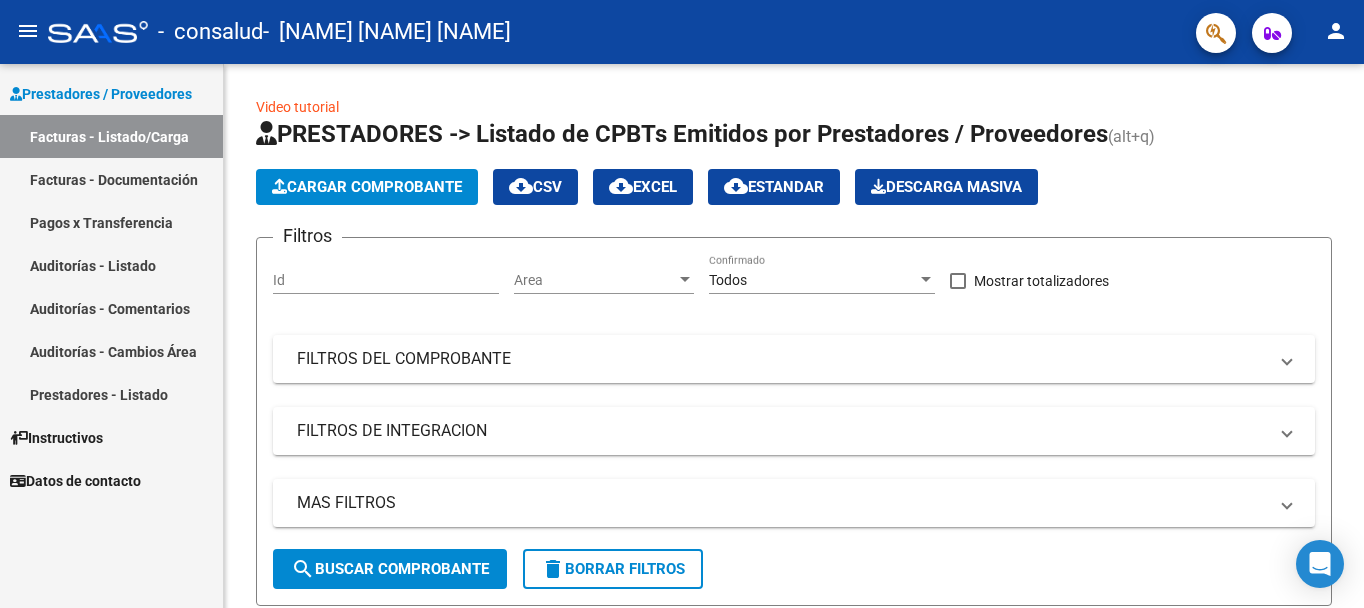 scroll, scrollTop: 0, scrollLeft: 0, axis: both 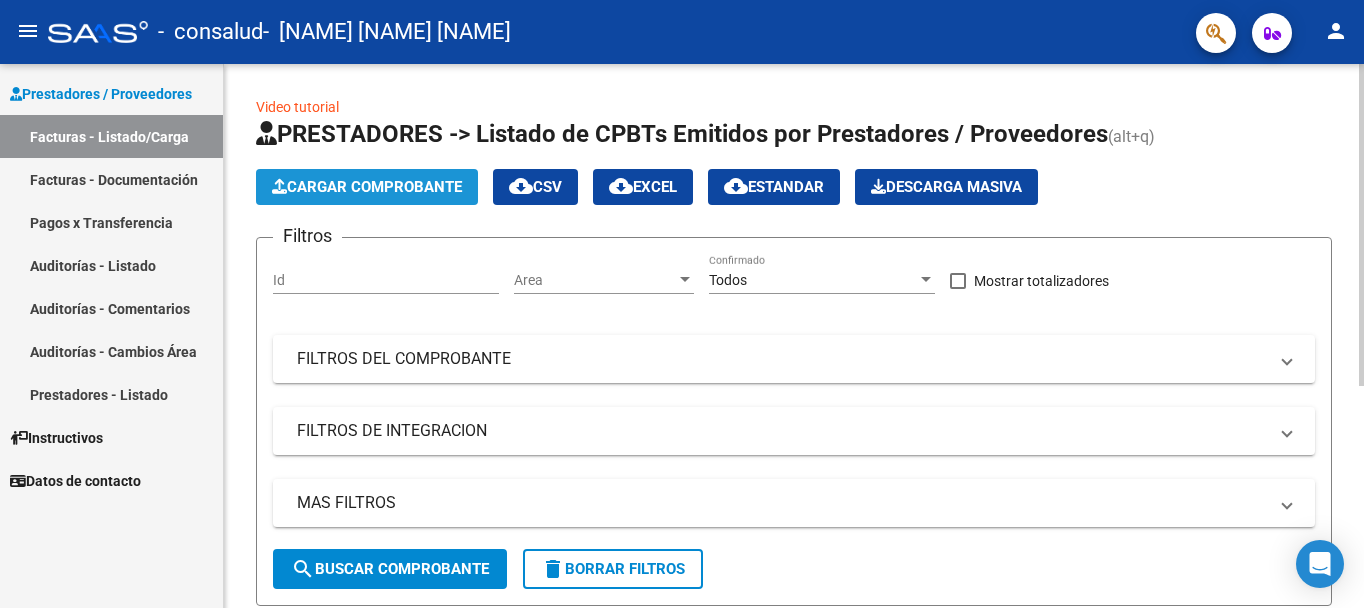 click on "Cargar Comprobante" 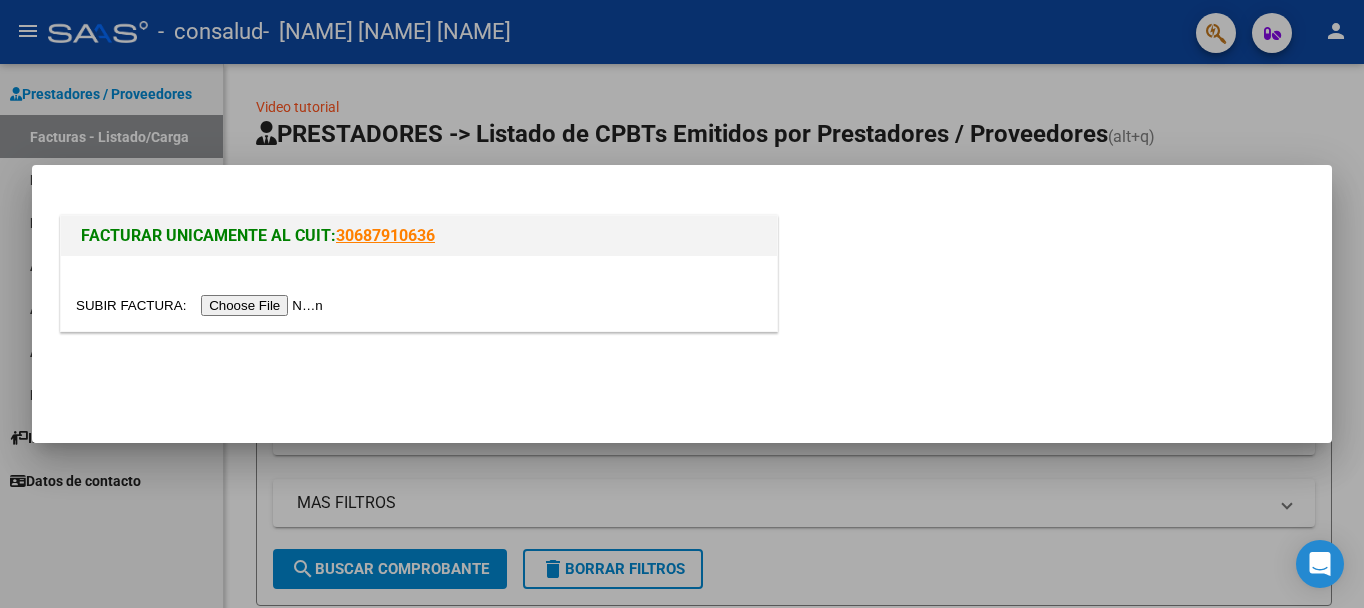 click at bounding box center [202, 305] 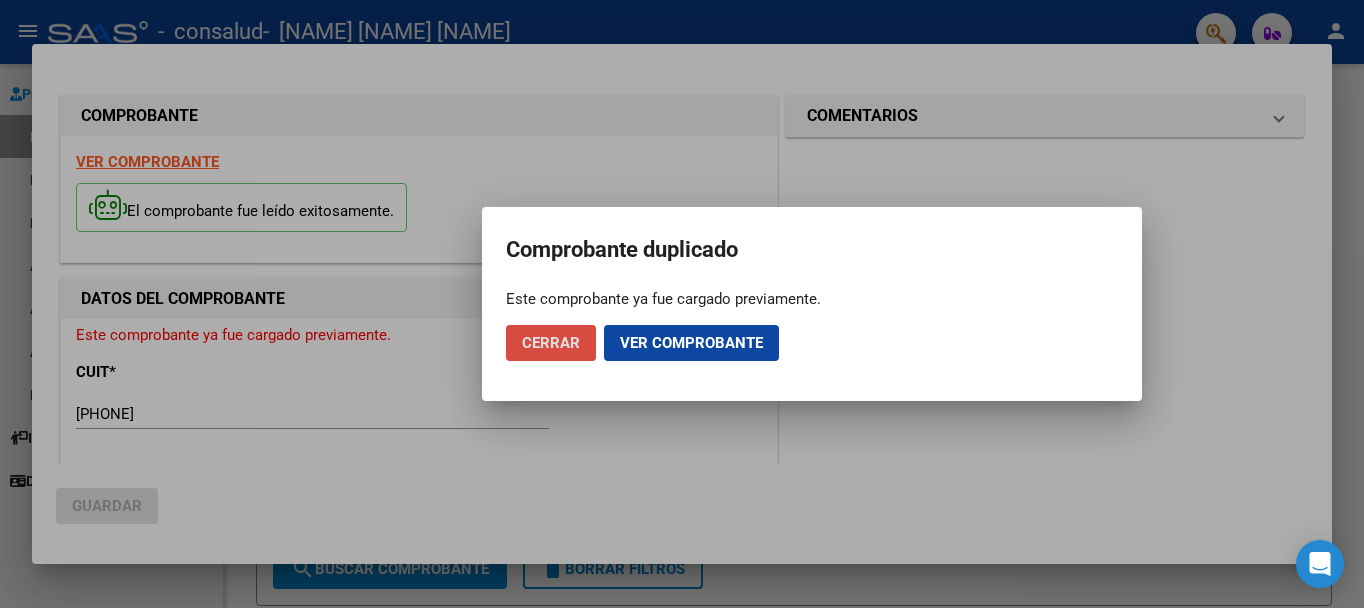 click on "Cerrar" 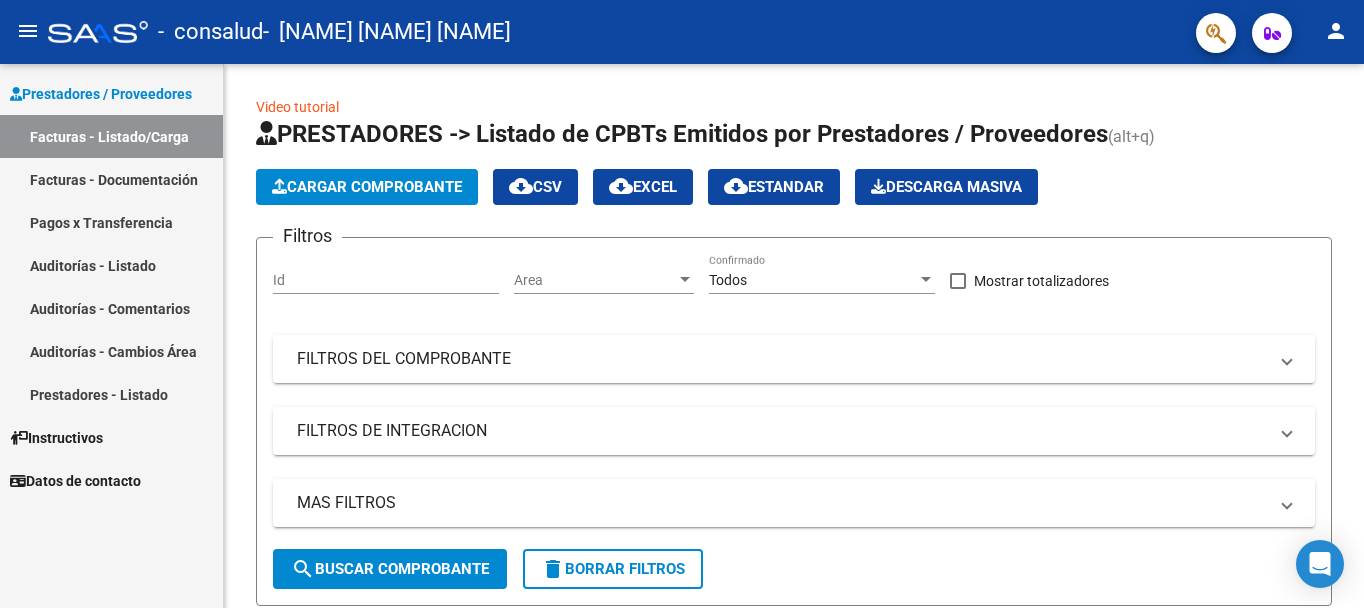 click on "Prestadores / Proveedores" at bounding box center [101, 94] 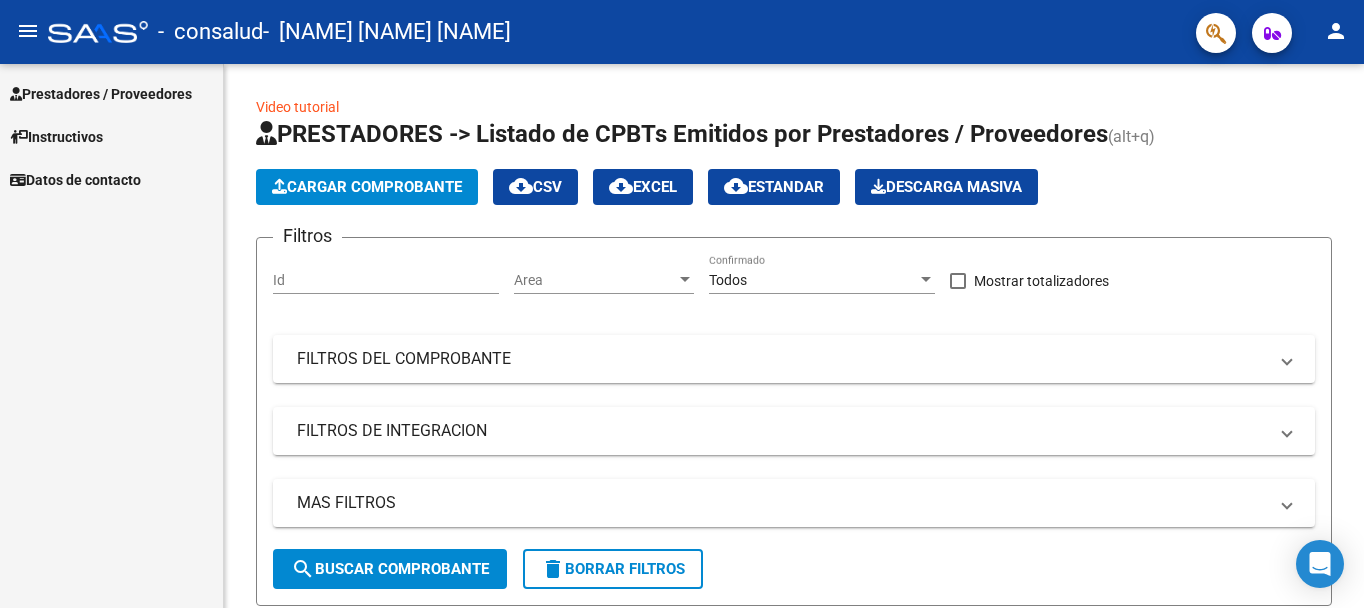 click on "Prestadores / Proveedores" at bounding box center (101, 94) 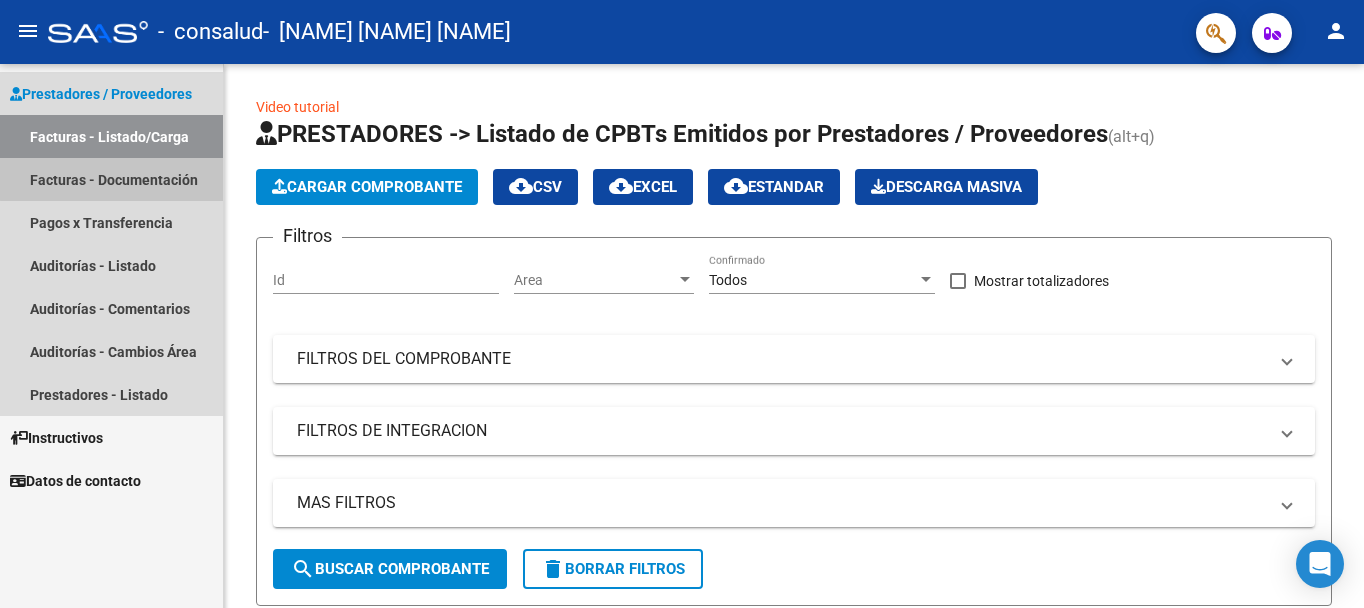 click on "Facturas - Documentación" at bounding box center (111, 179) 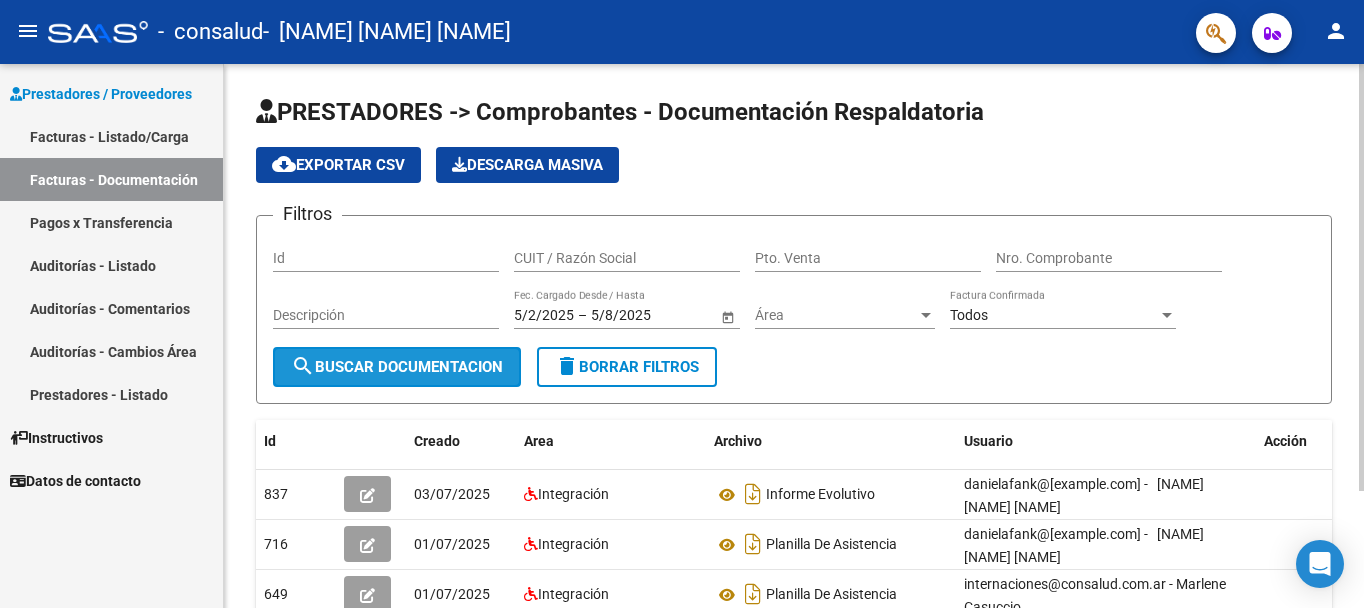 click on "search  Buscar Documentacion" 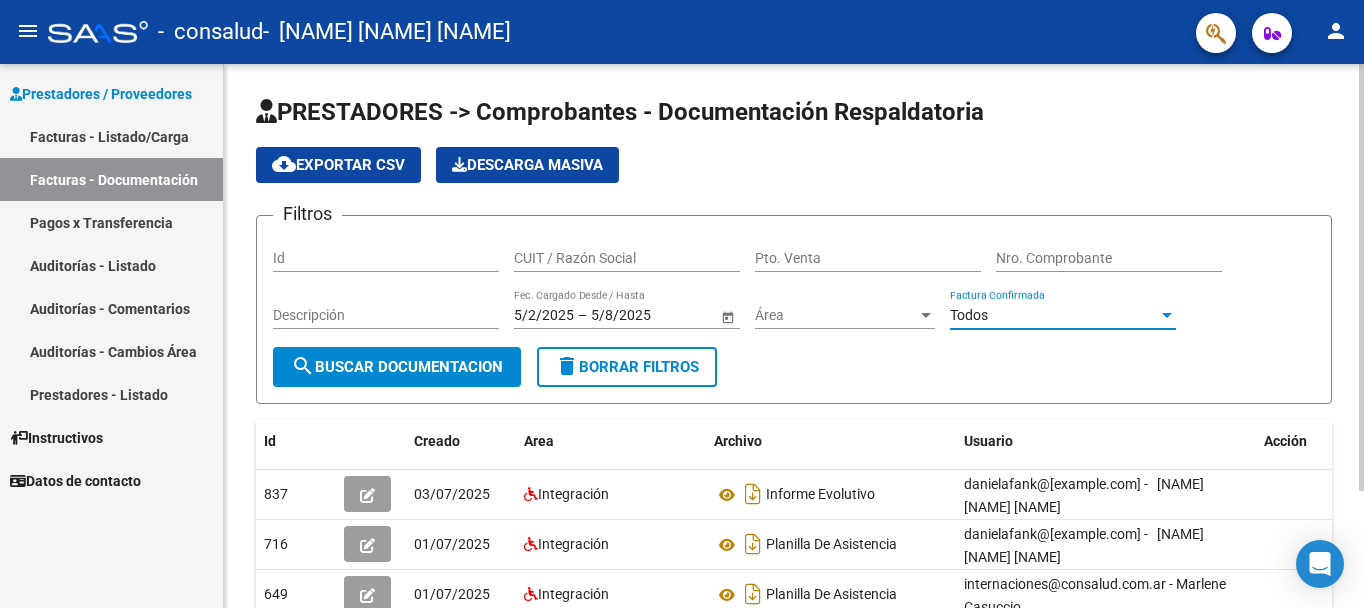 click at bounding box center (1167, 315) 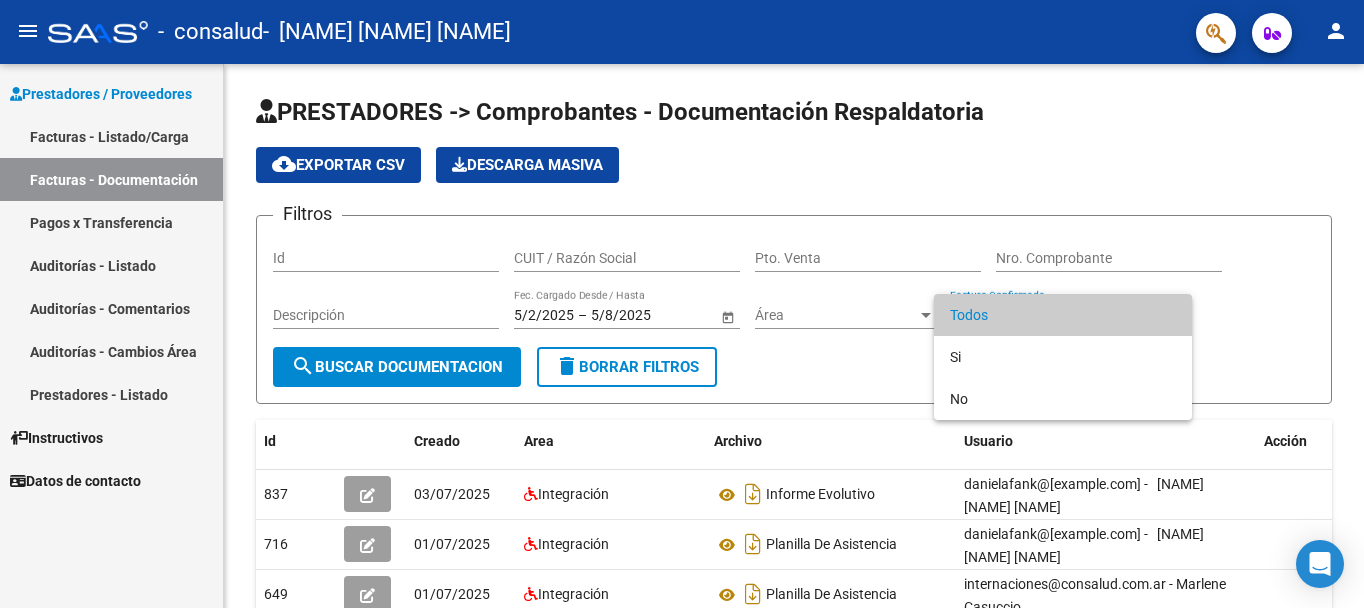 click at bounding box center [682, 304] 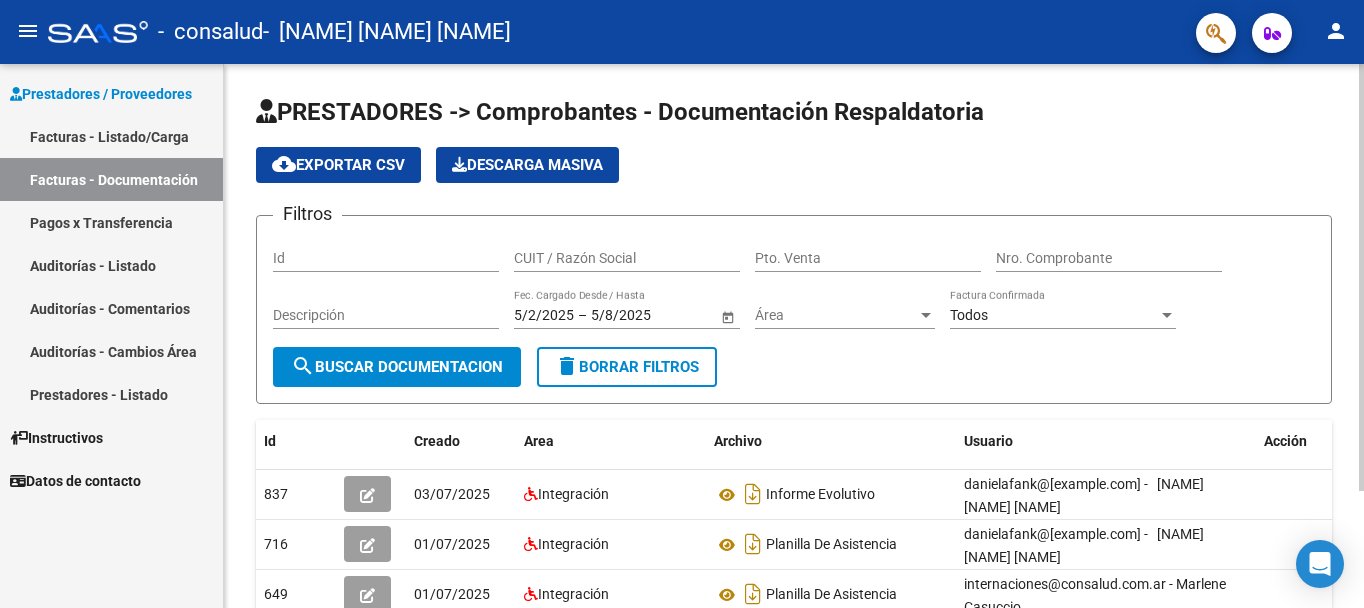 click on "search  Buscar Documentacion" 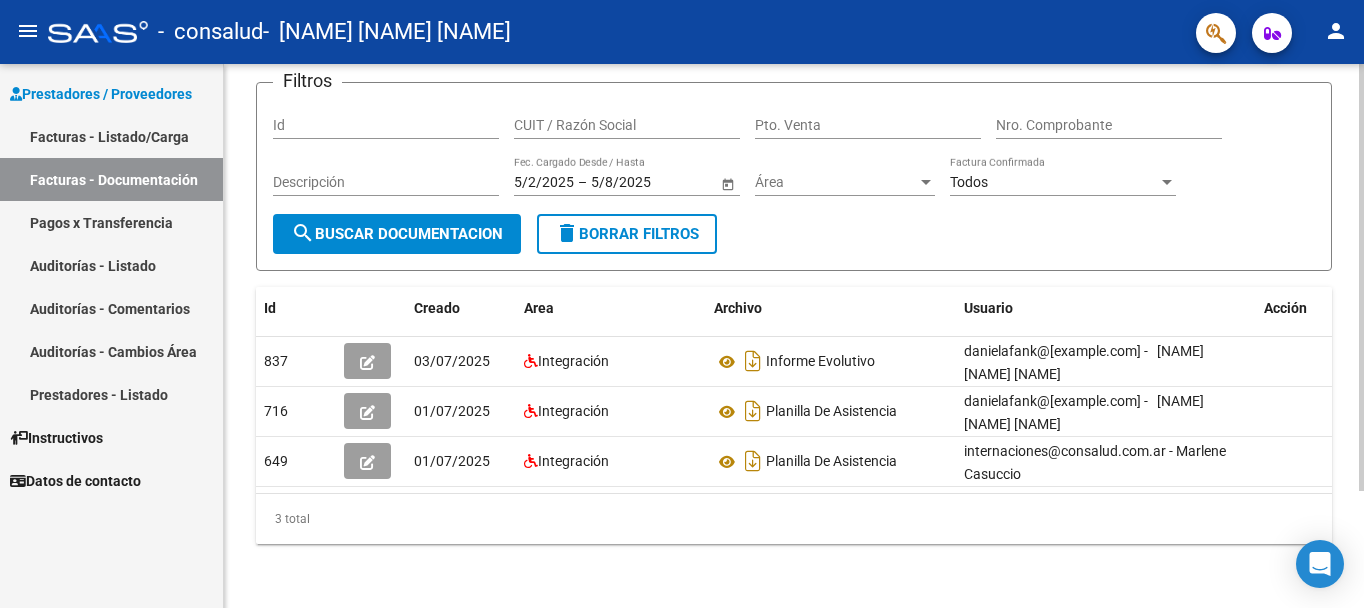 scroll, scrollTop: 149, scrollLeft: 0, axis: vertical 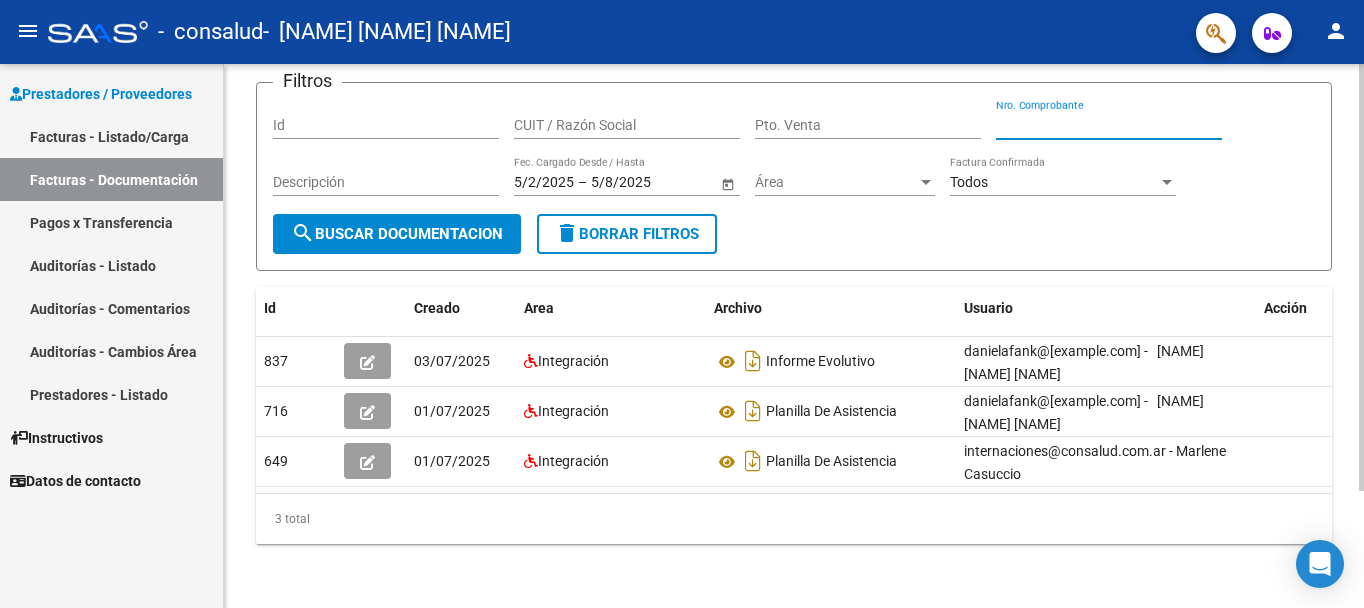 click on "Nro. Comprobante" at bounding box center [1109, 125] 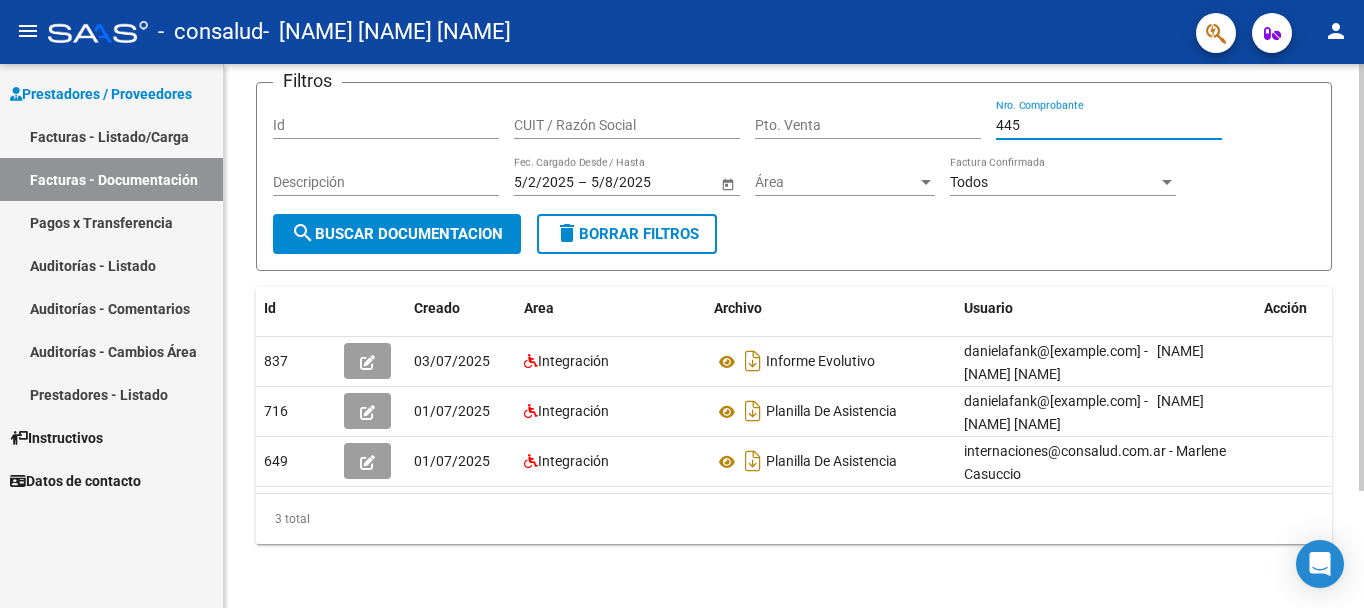 type on "445" 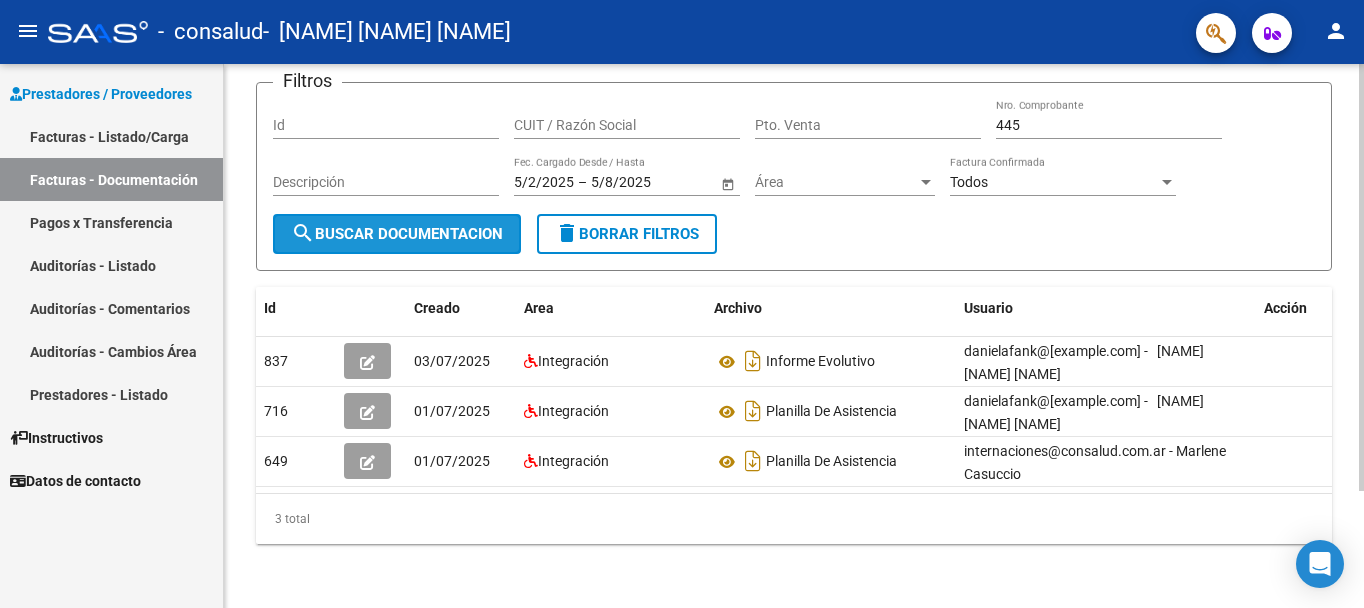 click on "search  Buscar Documentacion" 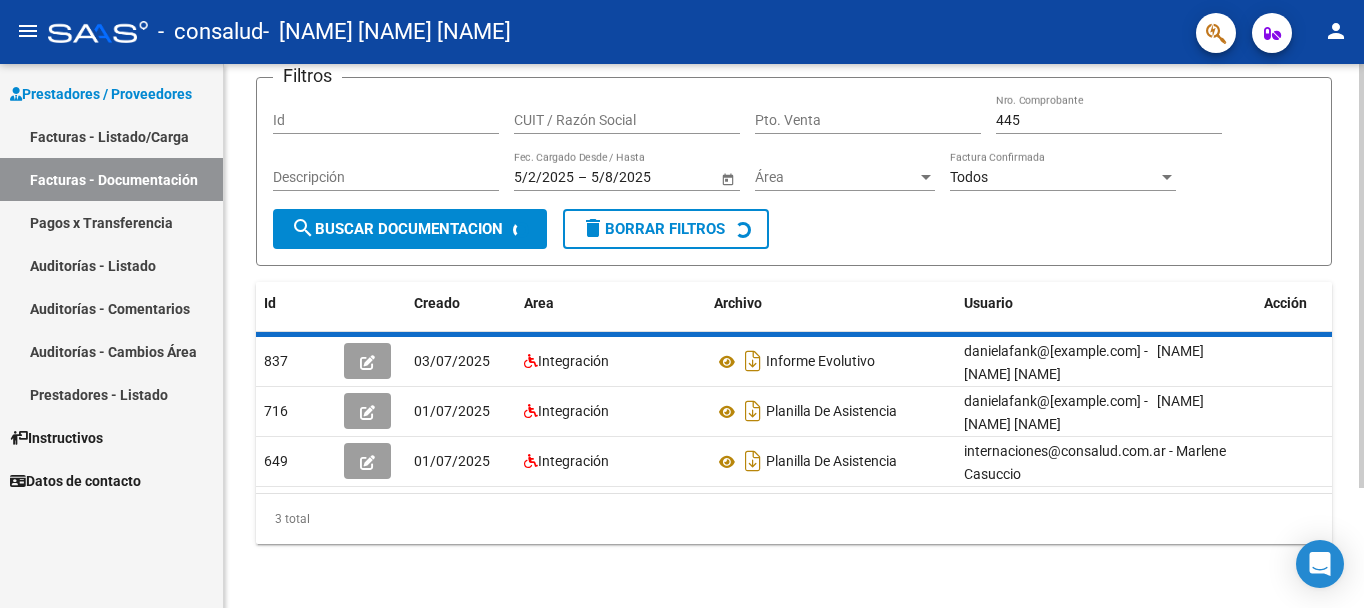 scroll, scrollTop: 27, scrollLeft: 0, axis: vertical 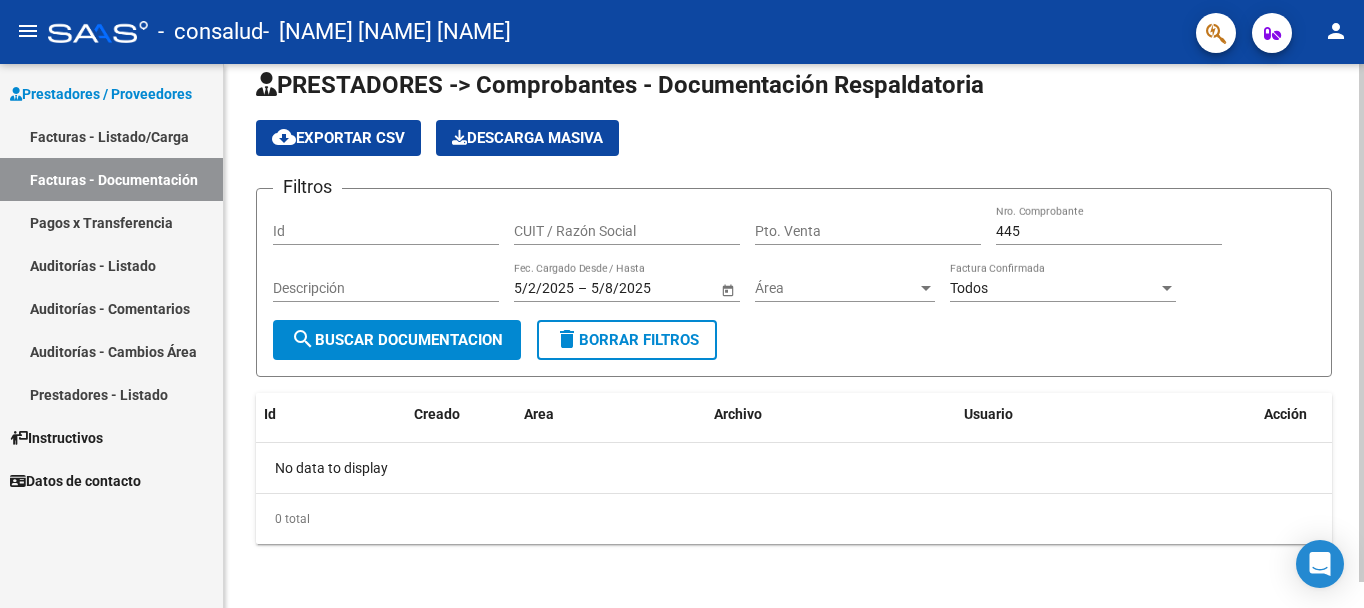 click on "5/2/2025" at bounding box center [544, 288] 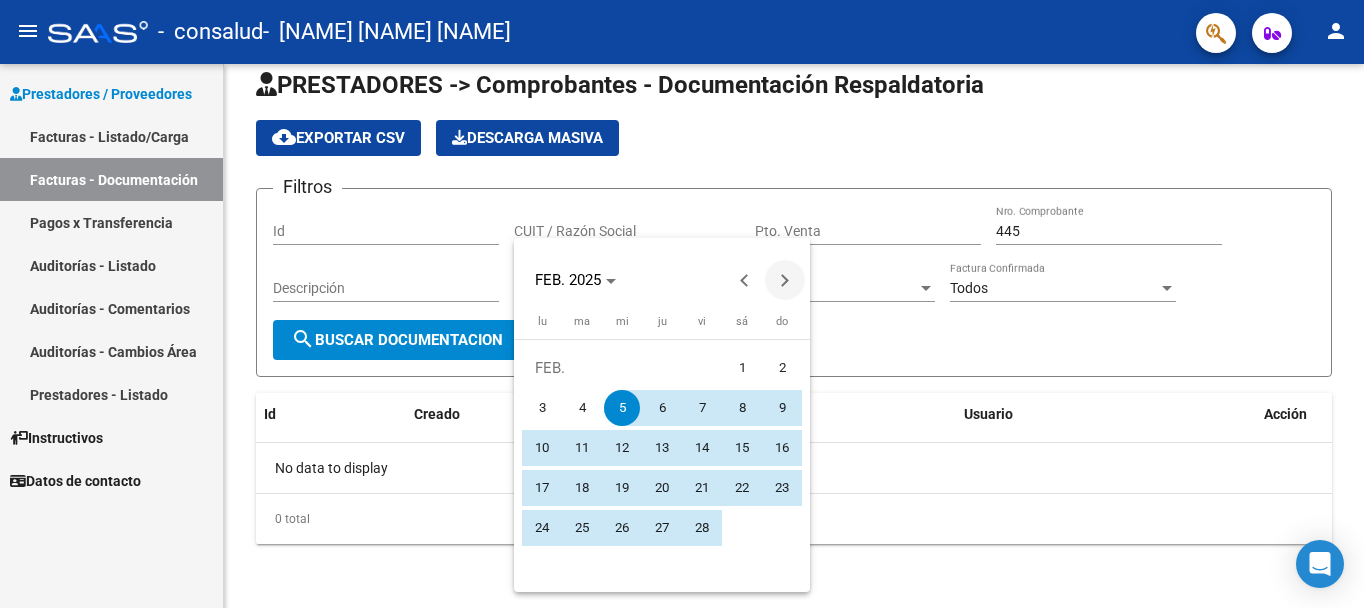 click at bounding box center [785, 280] 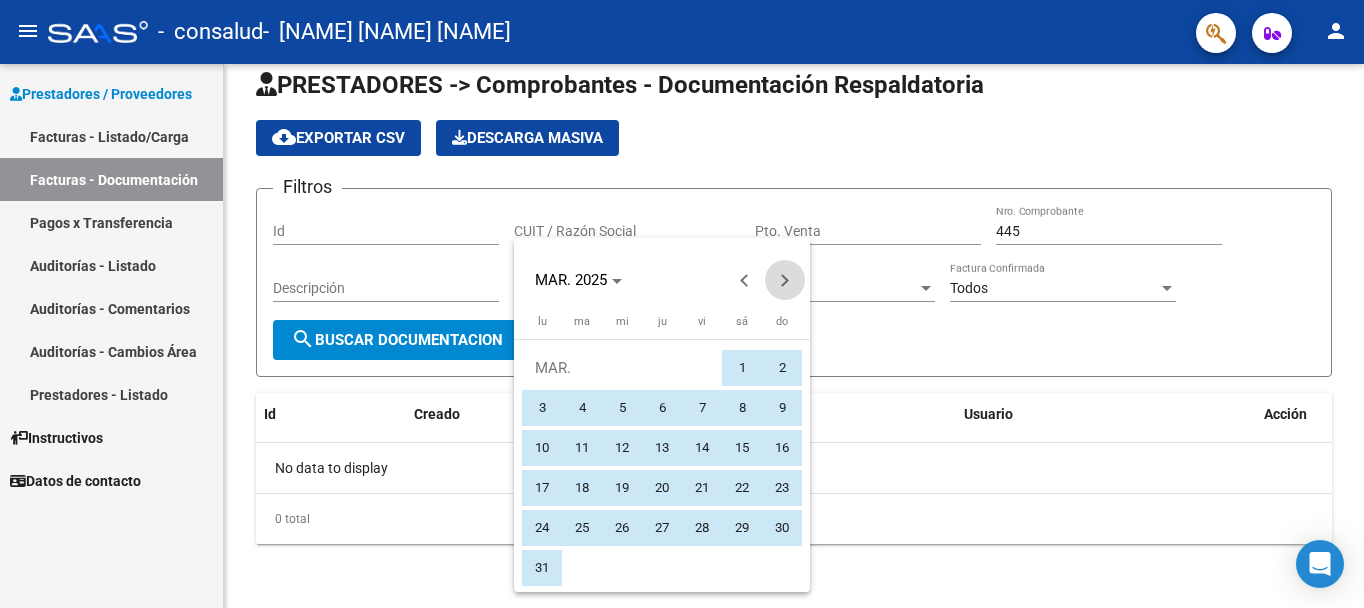 click at bounding box center [785, 280] 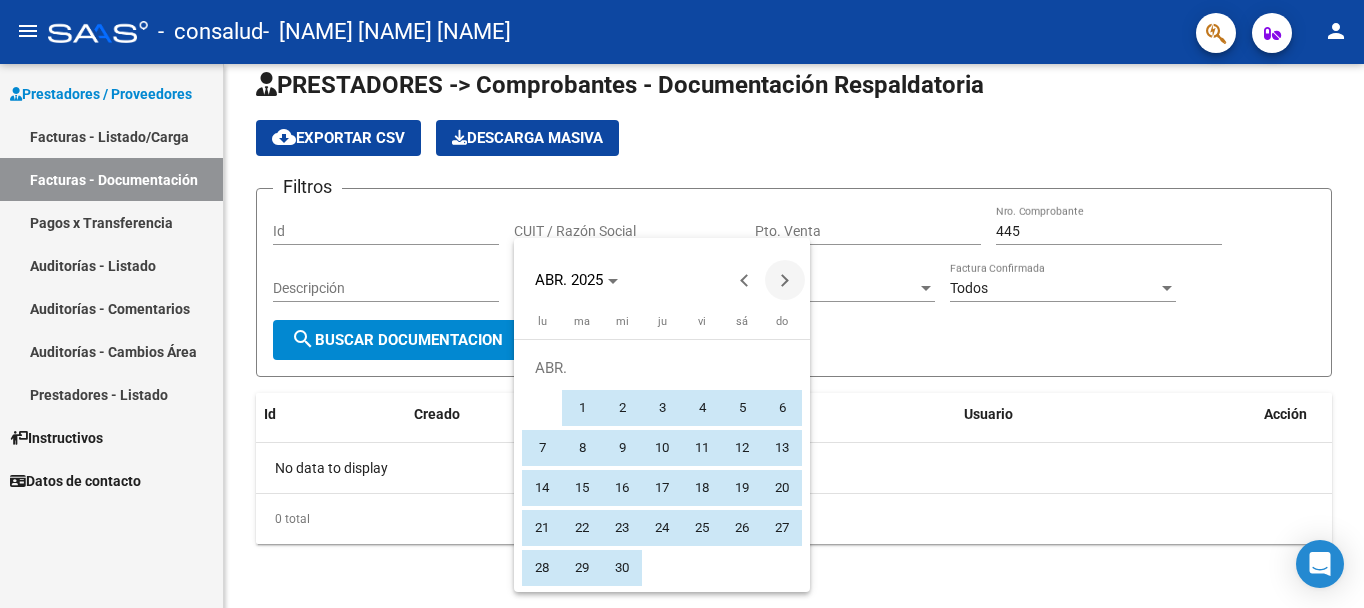 click at bounding box center [785, 280] 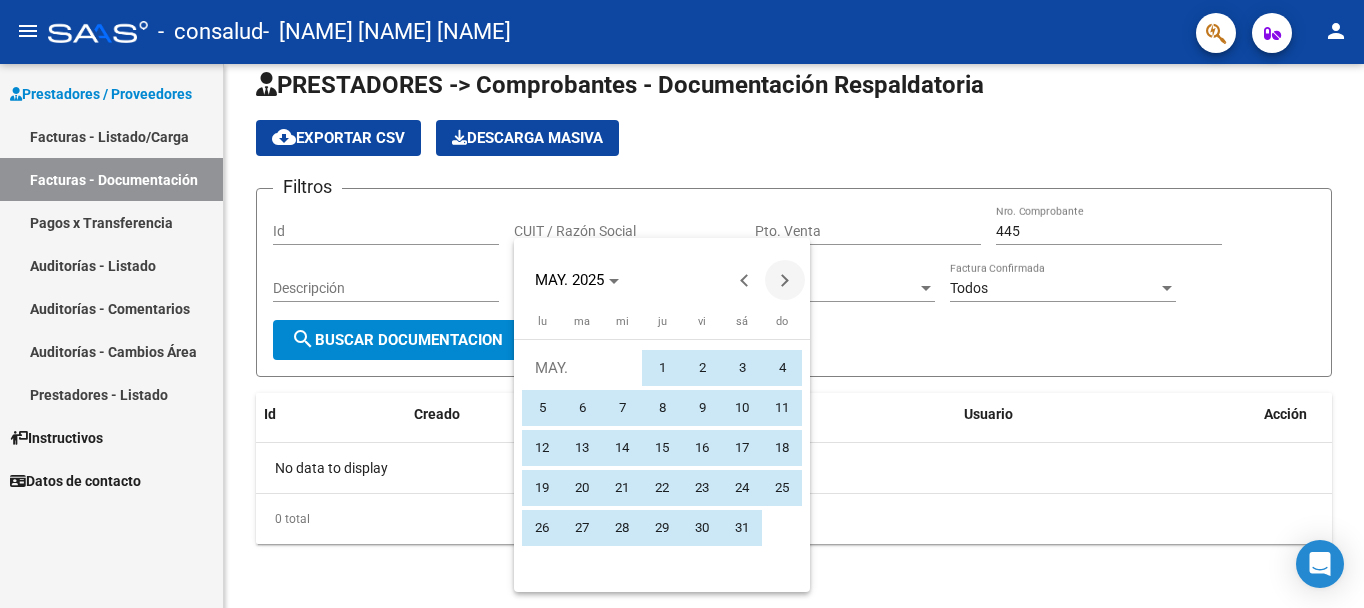 click at bounding box center (785, 280) 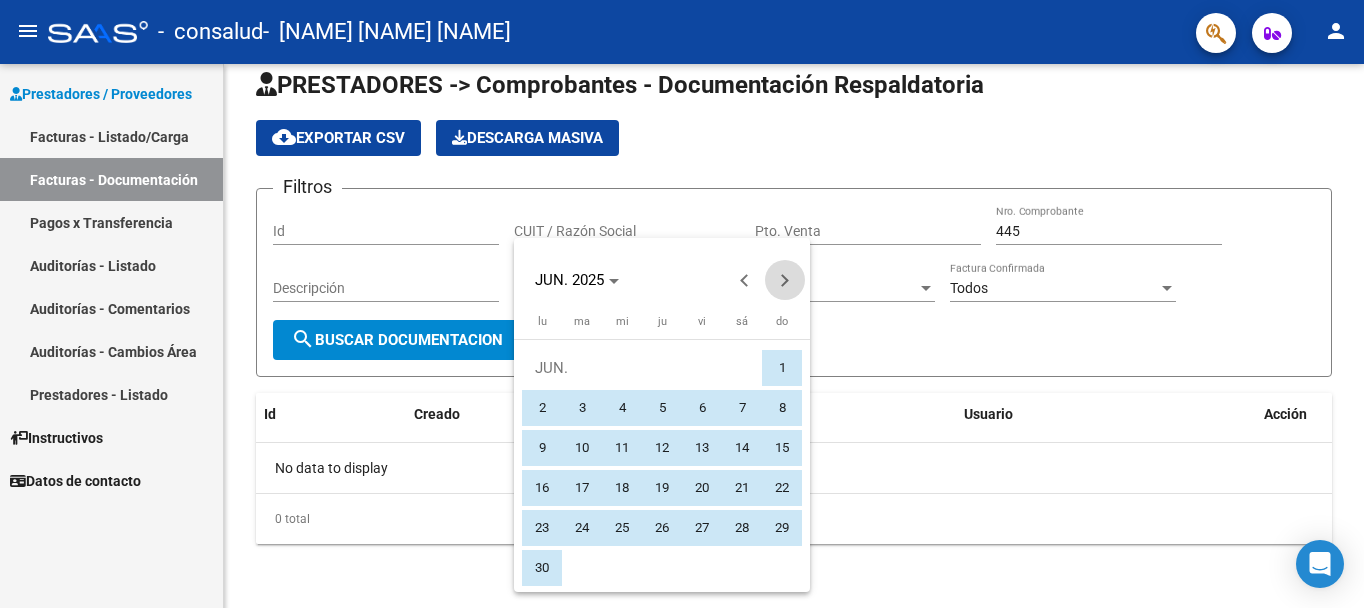 click at bounding box center [785, 280] 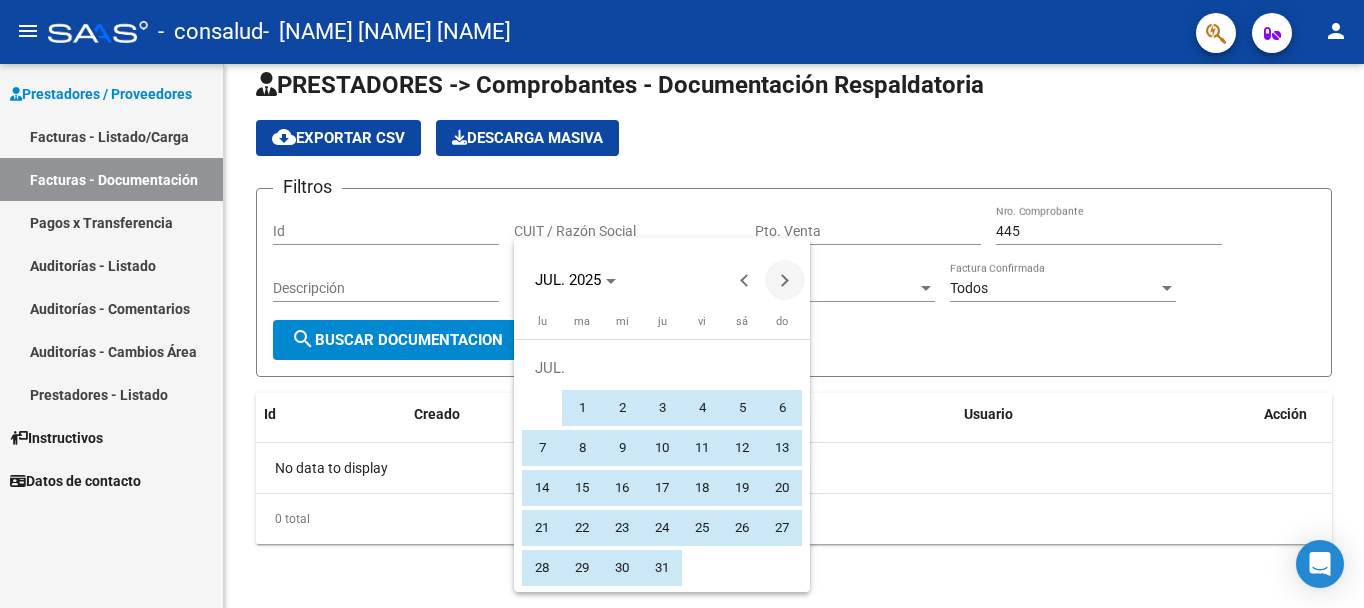 click at bounding box center [785, 280] 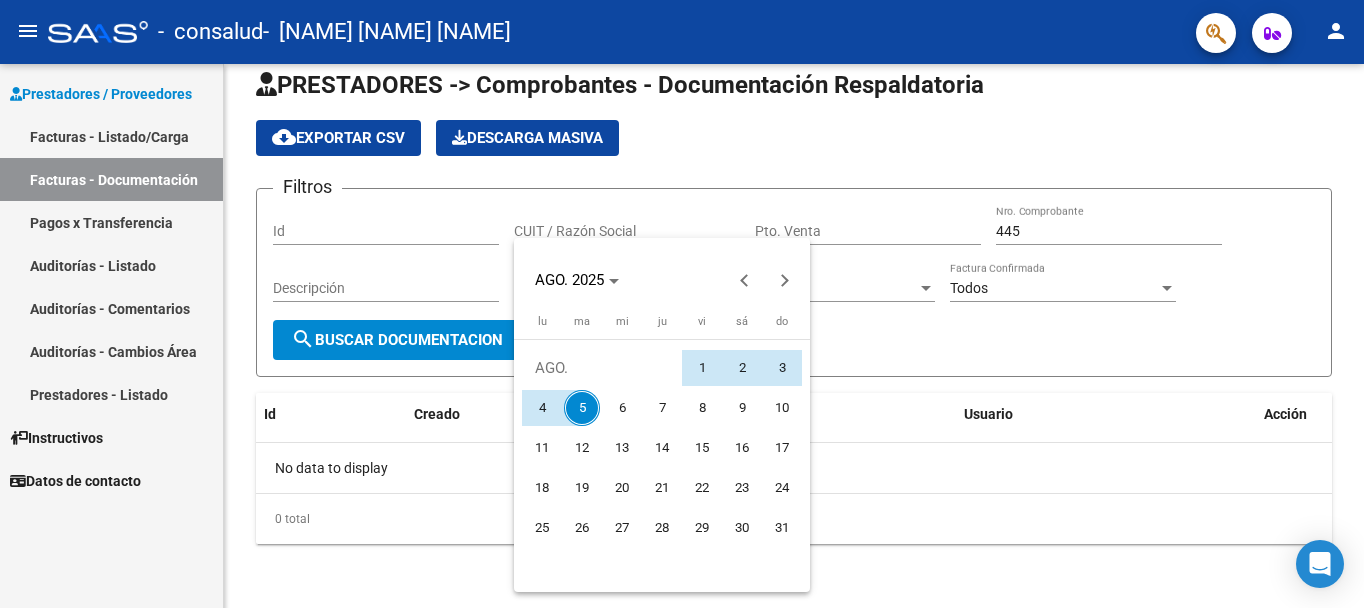 click on "1" at bounding box center [702, 368] 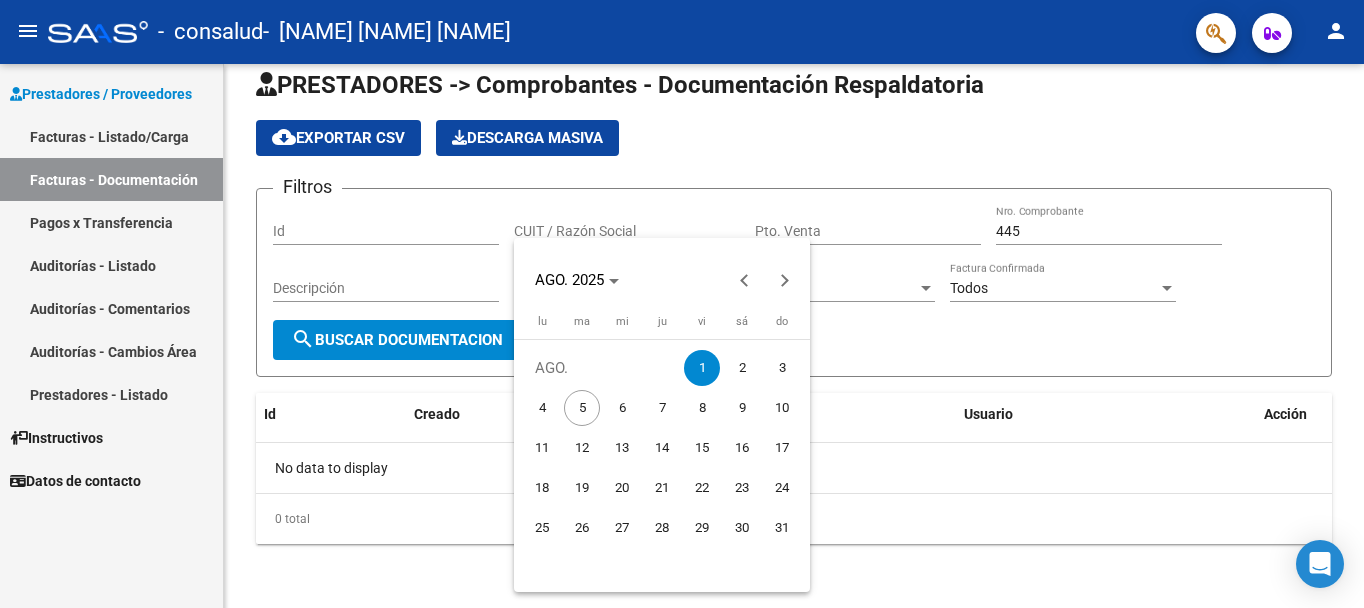 click at bounding box center (682, 304) 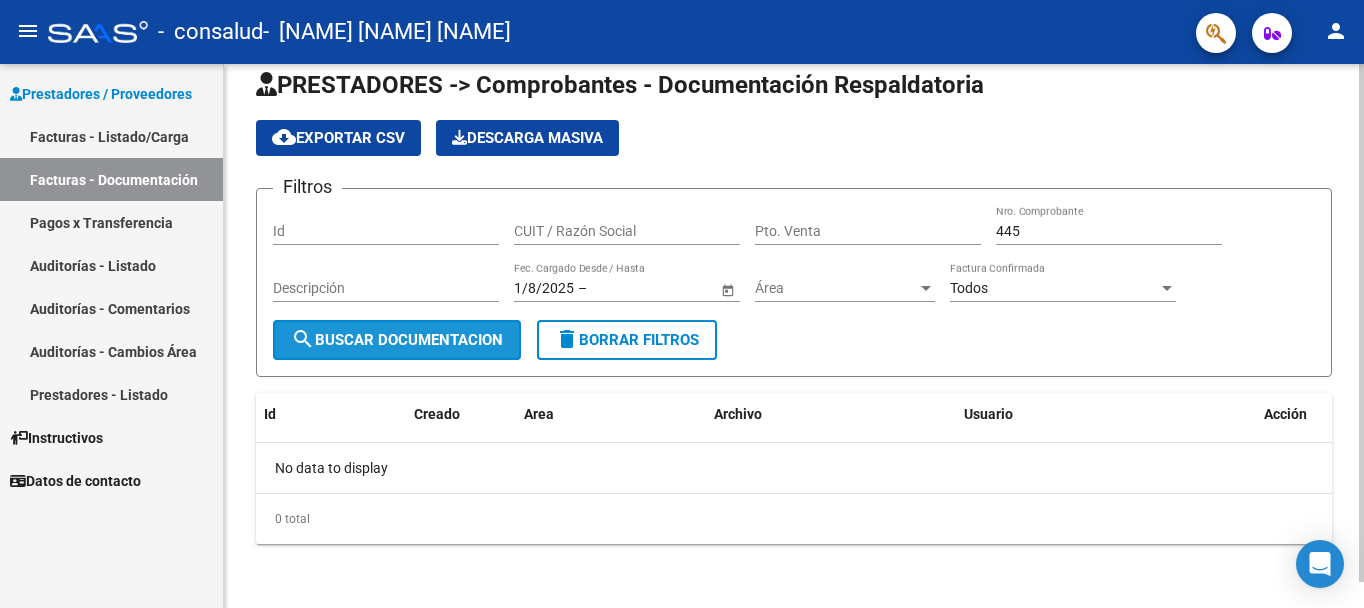 click on "search  Buscar Documentacion" 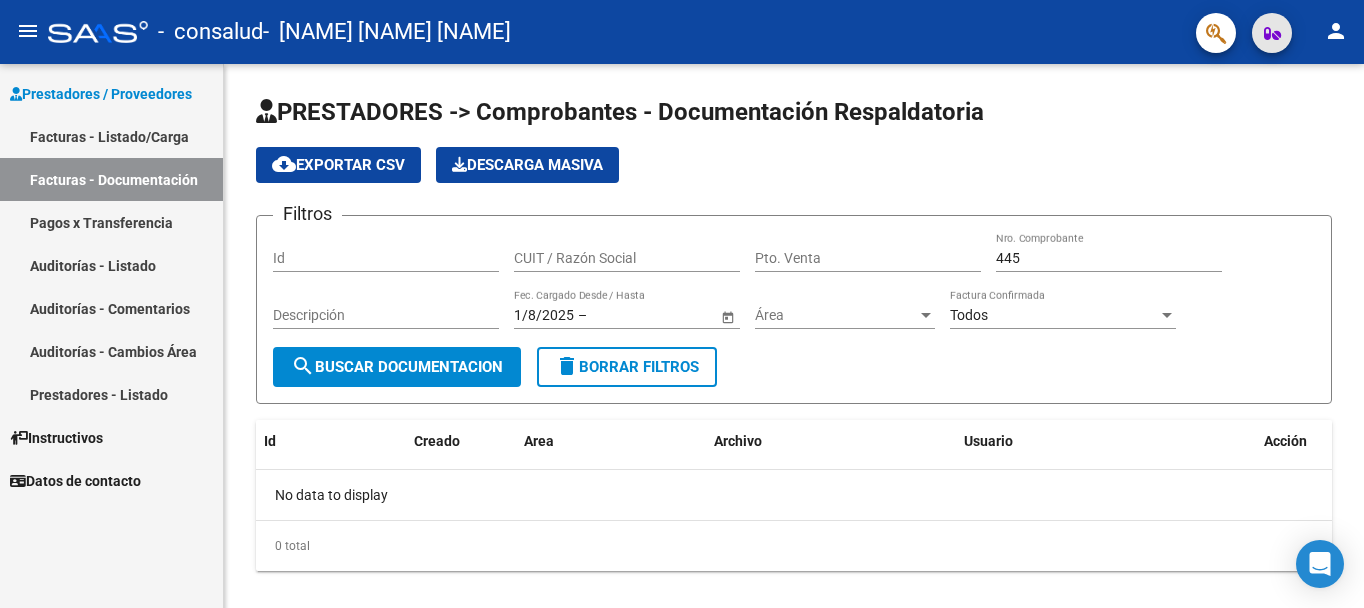 click 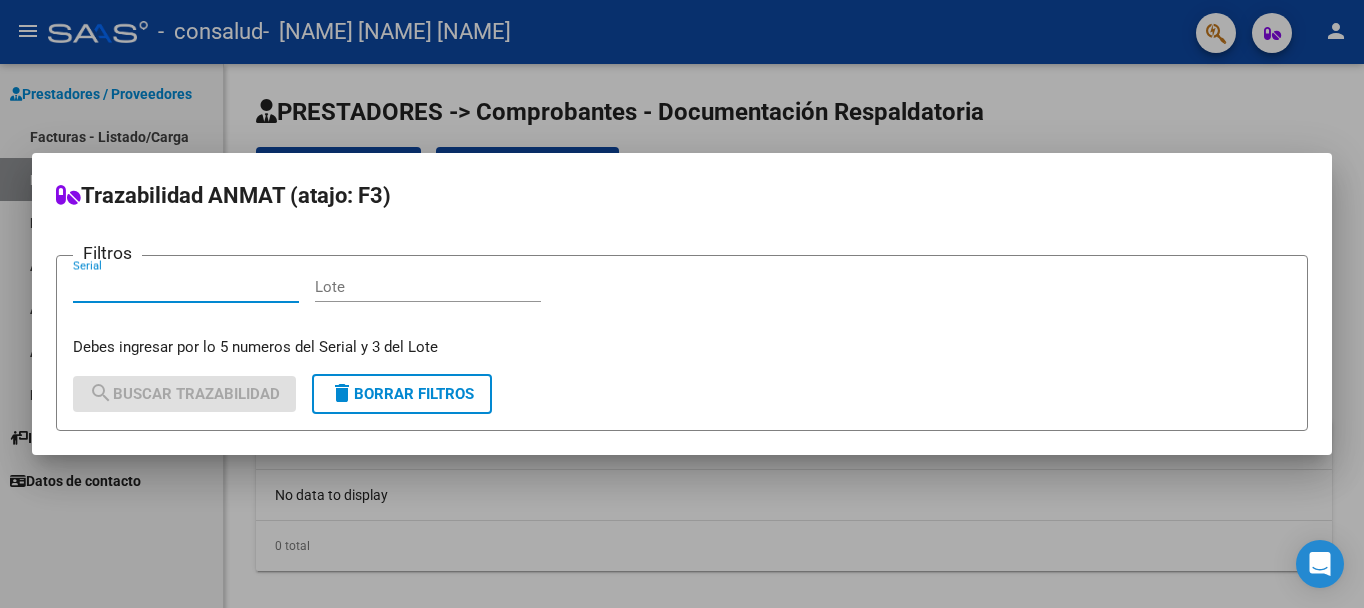 click at bounding box center (682, 304) 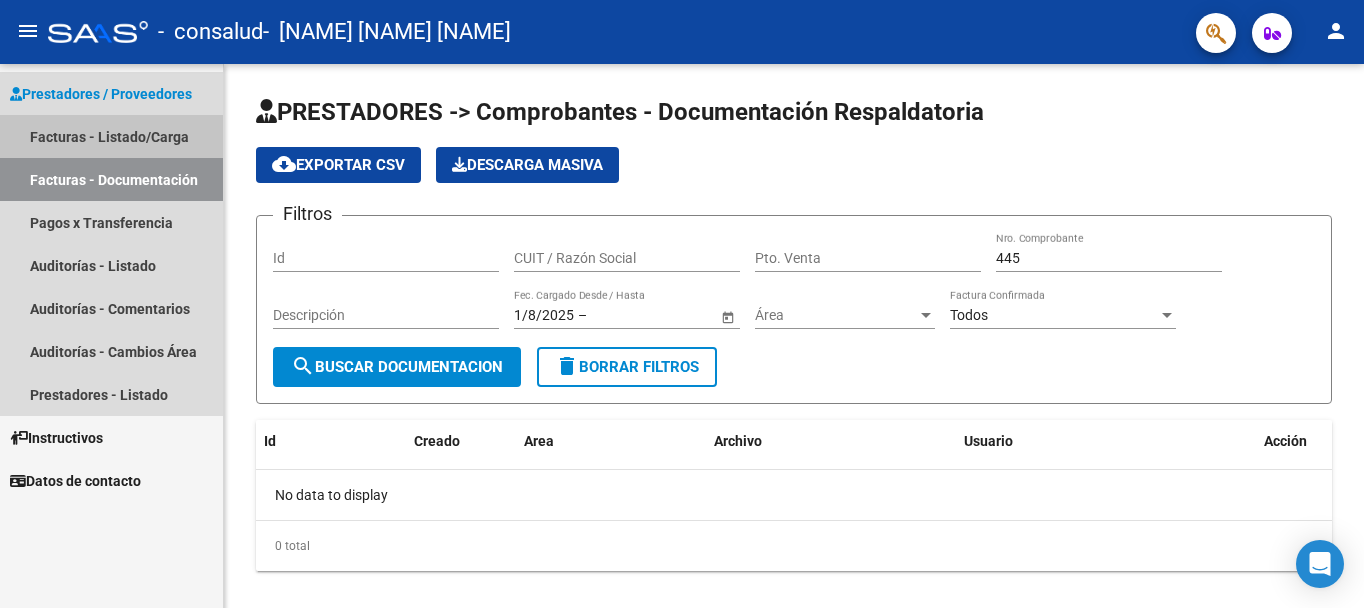 click on "Facturas - Listado/Carga" at bounding box center [111, 136] 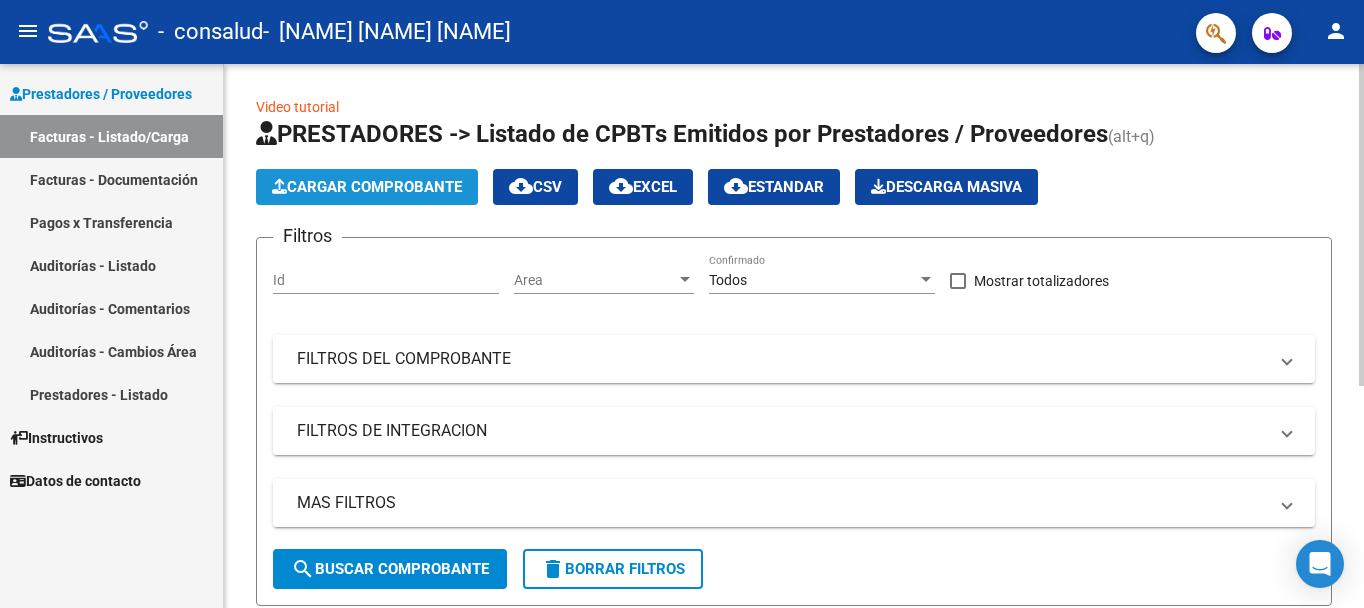 click on "Cargar Comprobante" 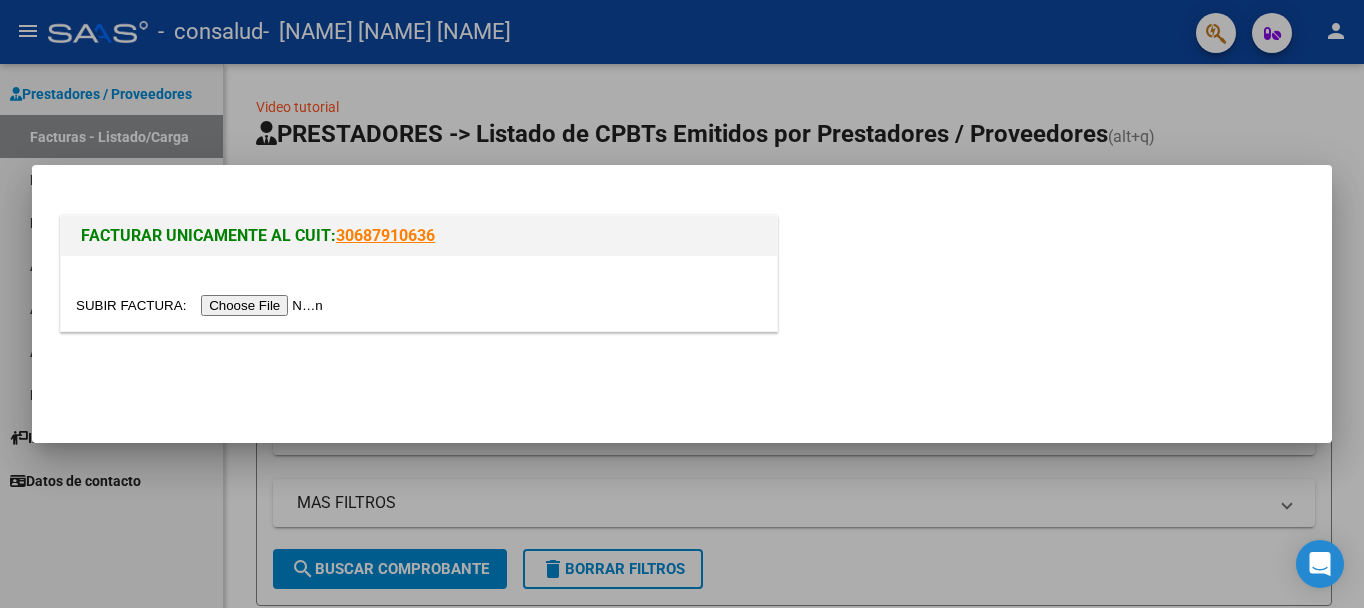 click at bounding box center [202, 305] 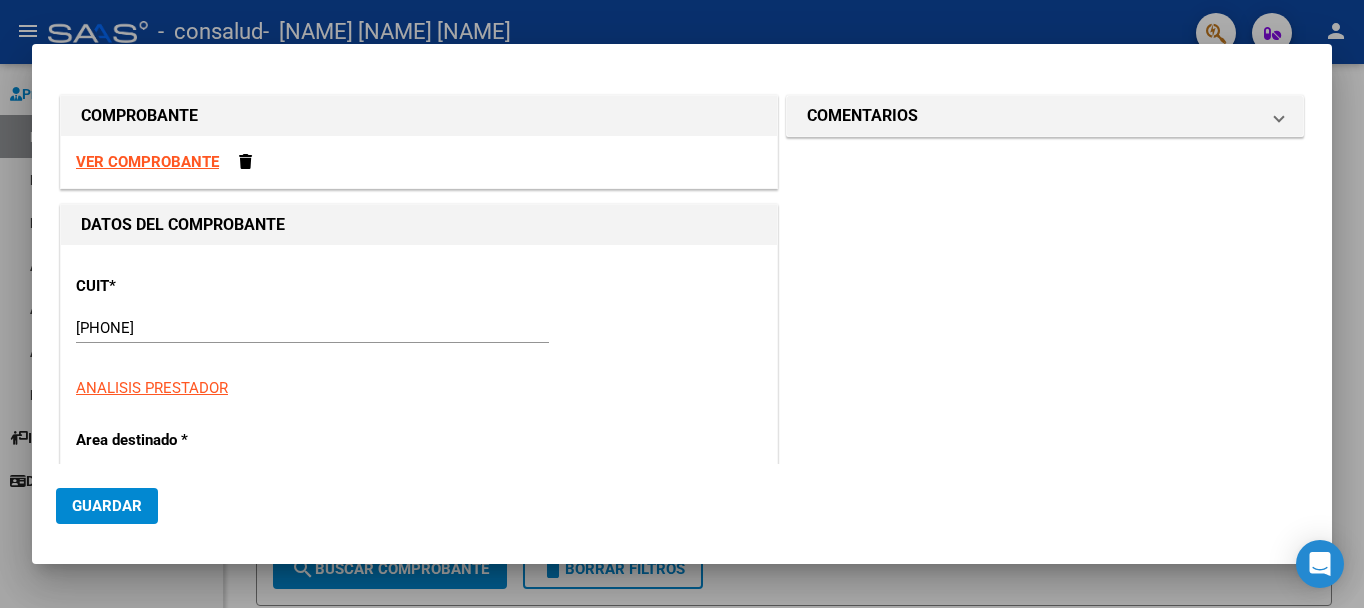 click on "VER COMPROBANTE" at bounding box center [147, 162] 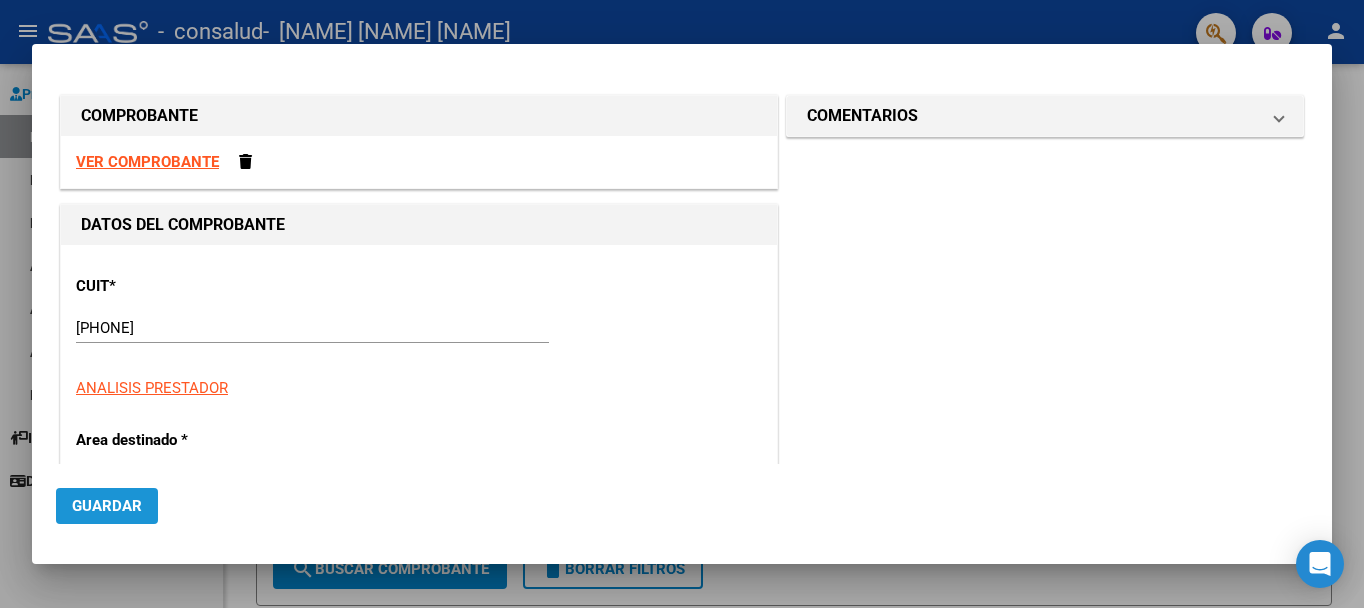 click on "Guardar" 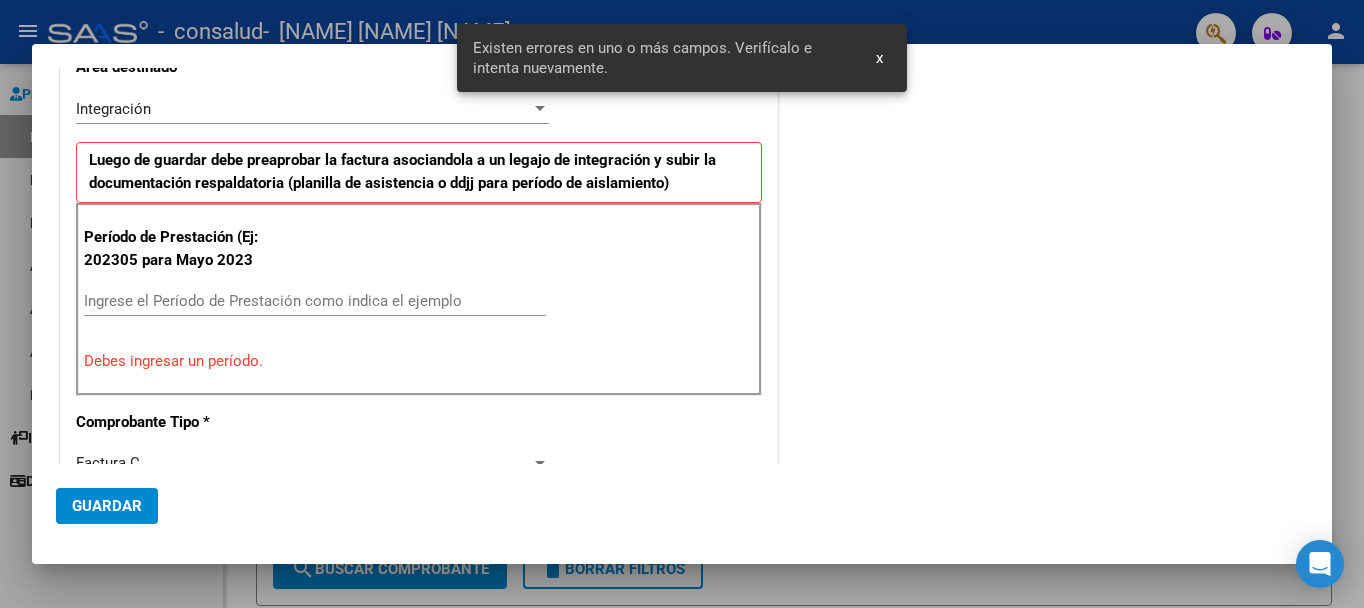 scroll, scrollTop: 388, scrollLeft: 0, axis: vertical 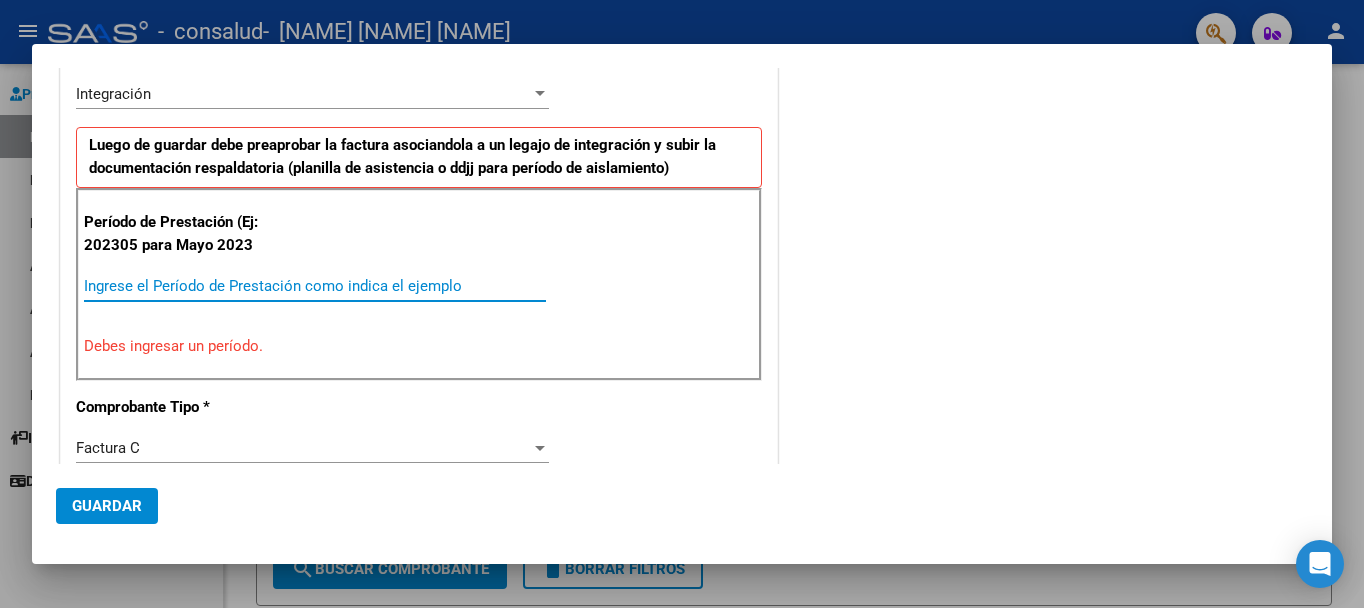 click on "Ingrese el Período de Prestación como indica el ejemplo" at bounding box center (315, 286) 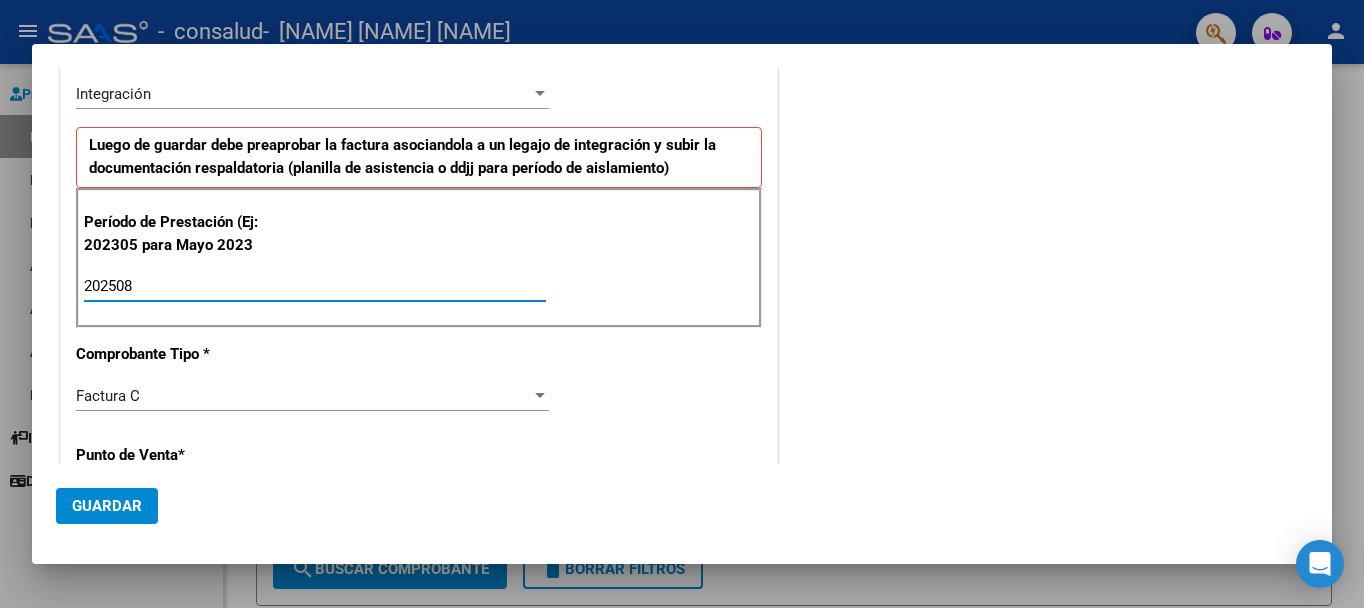 type on "202508" 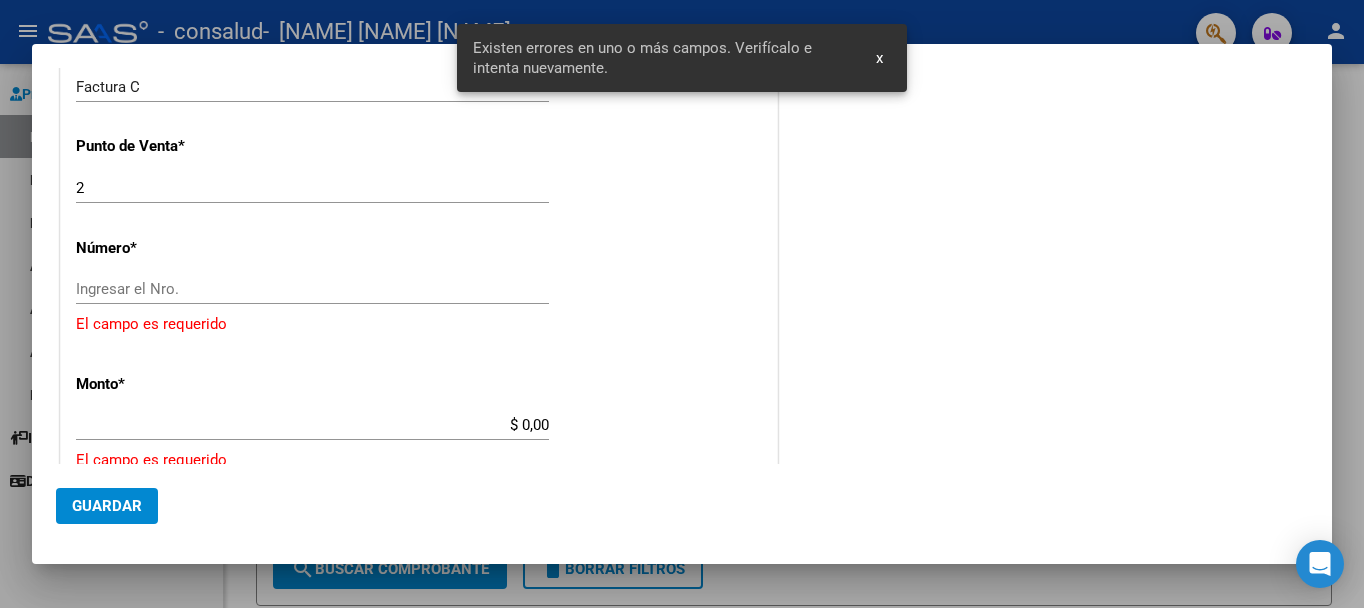 scroll, scrollTop: 717, scrollLeft: 0, axis: vertical 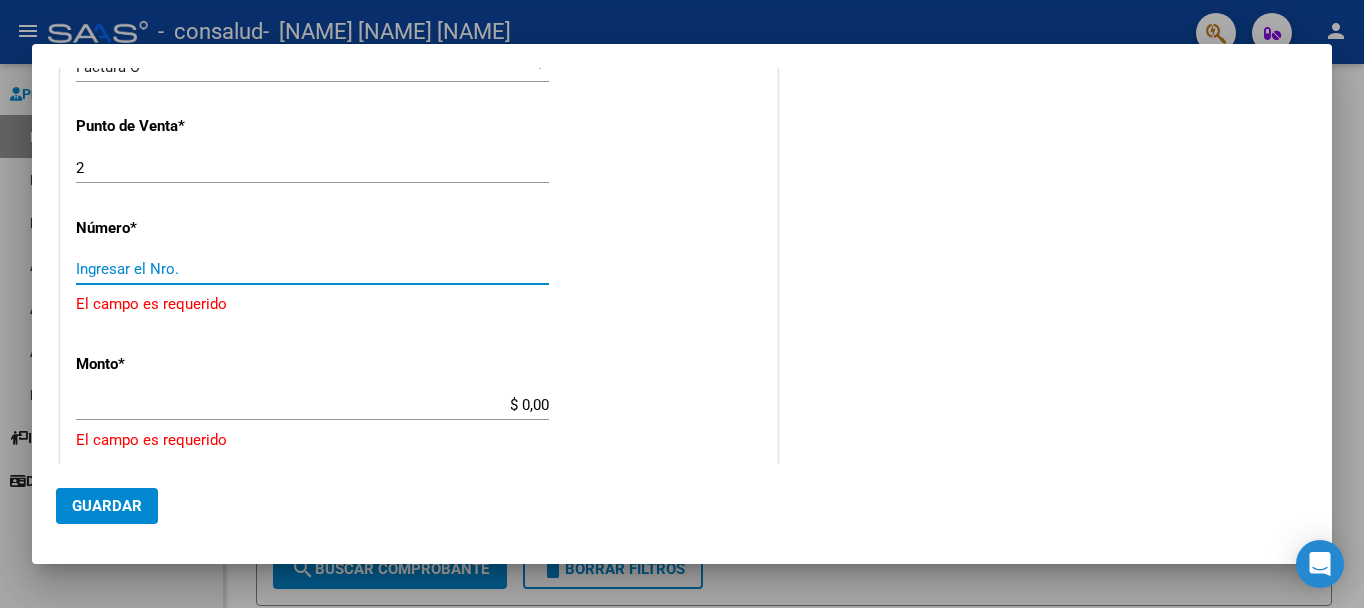 click on "Ingresar el Nro." at bounding box center [312, 269] 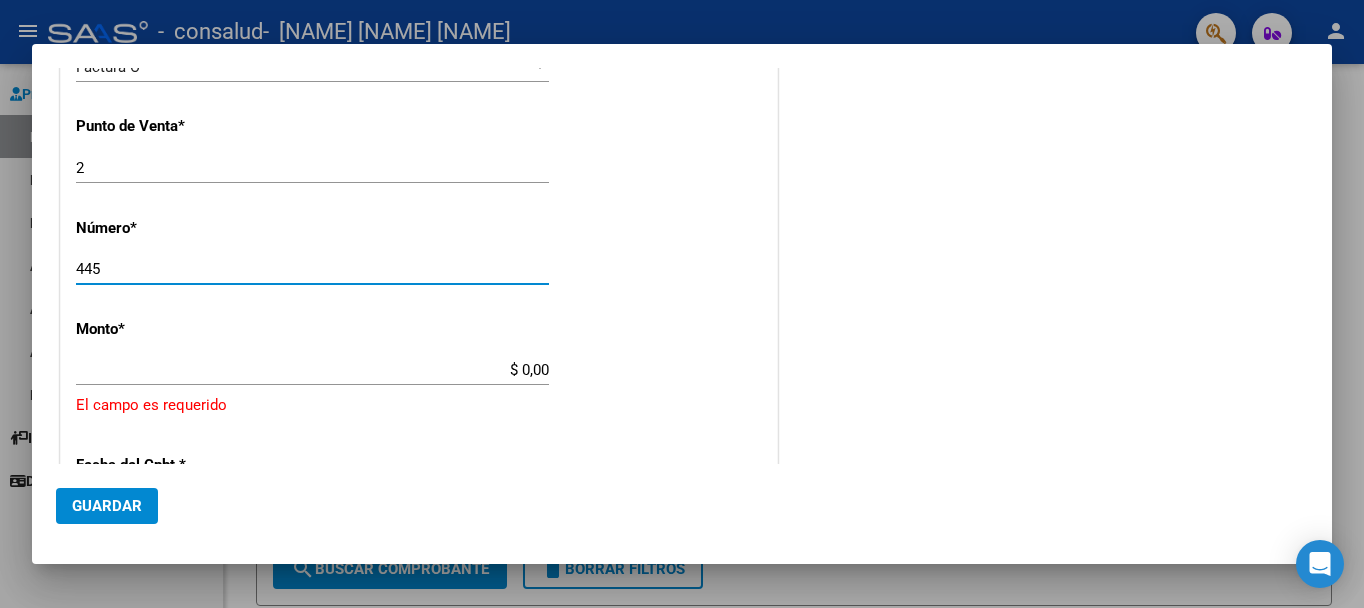 type on "445" 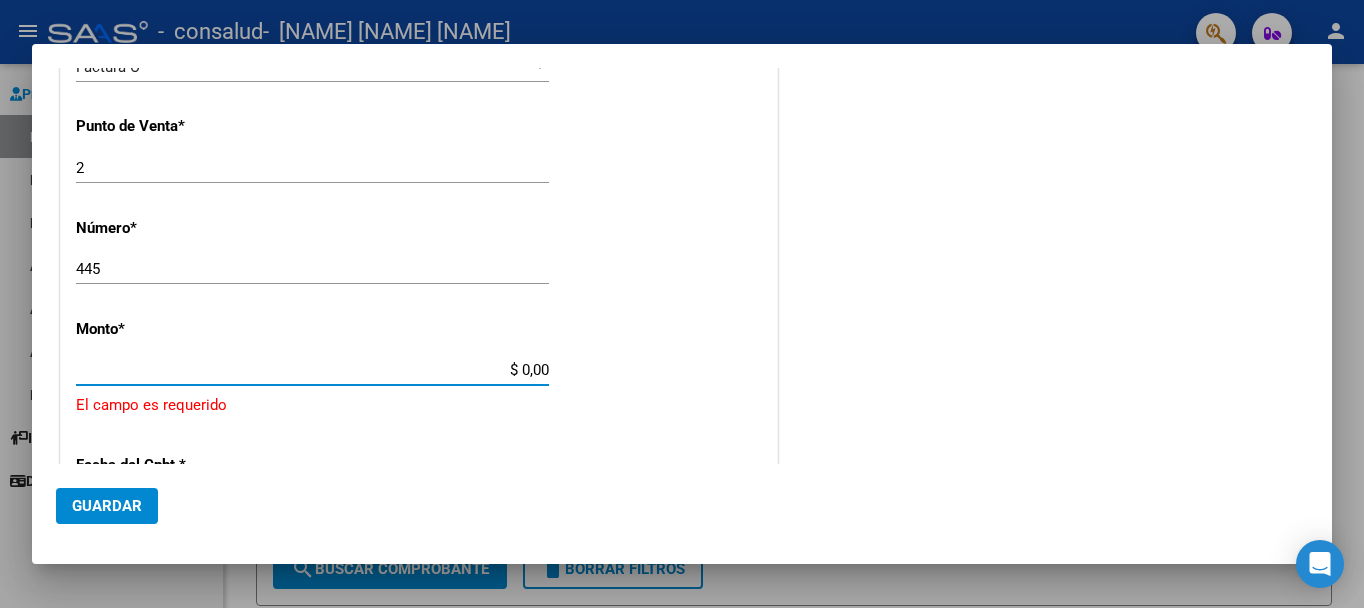scroll, scrollTop: 730, scrollLeft: 0, axis: vertical 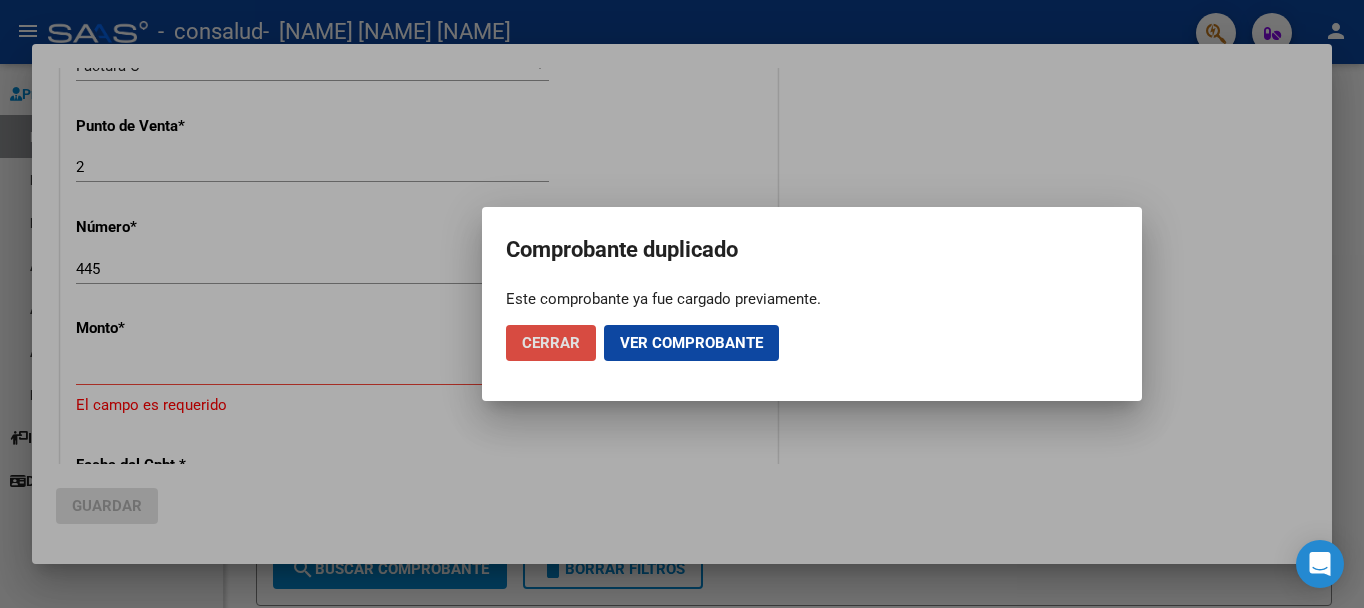 click on "Cerrar" 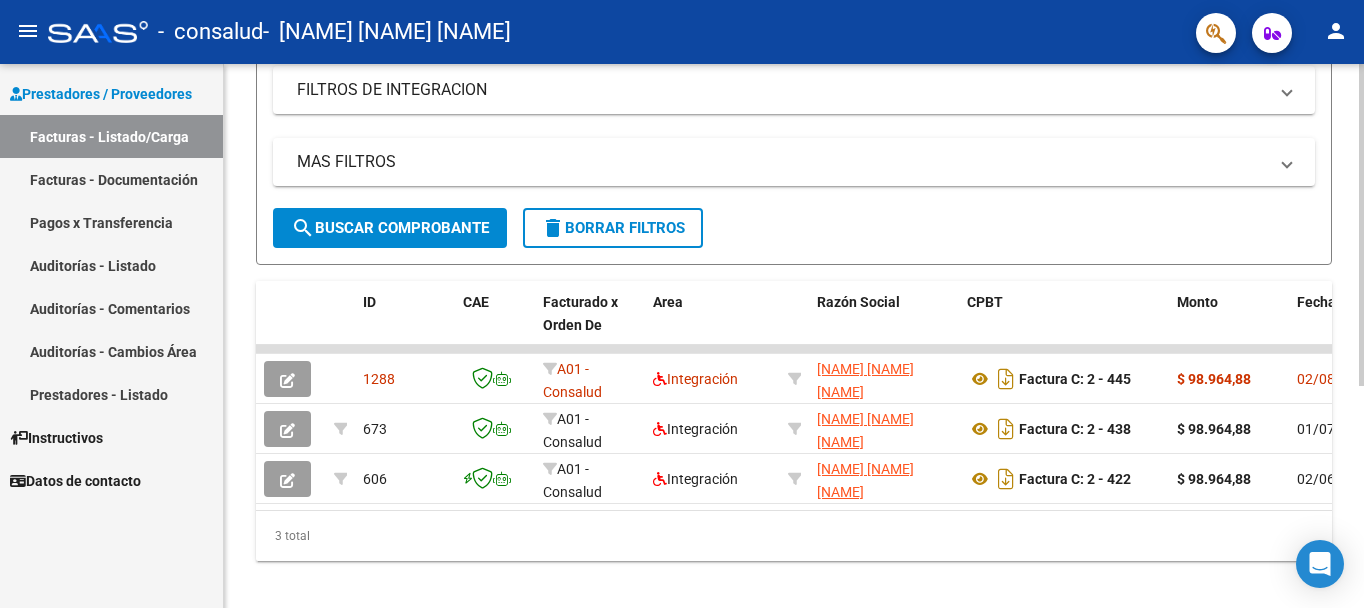 scroll, scrollTop: 374, scrollLeft: 0, axis: vertical 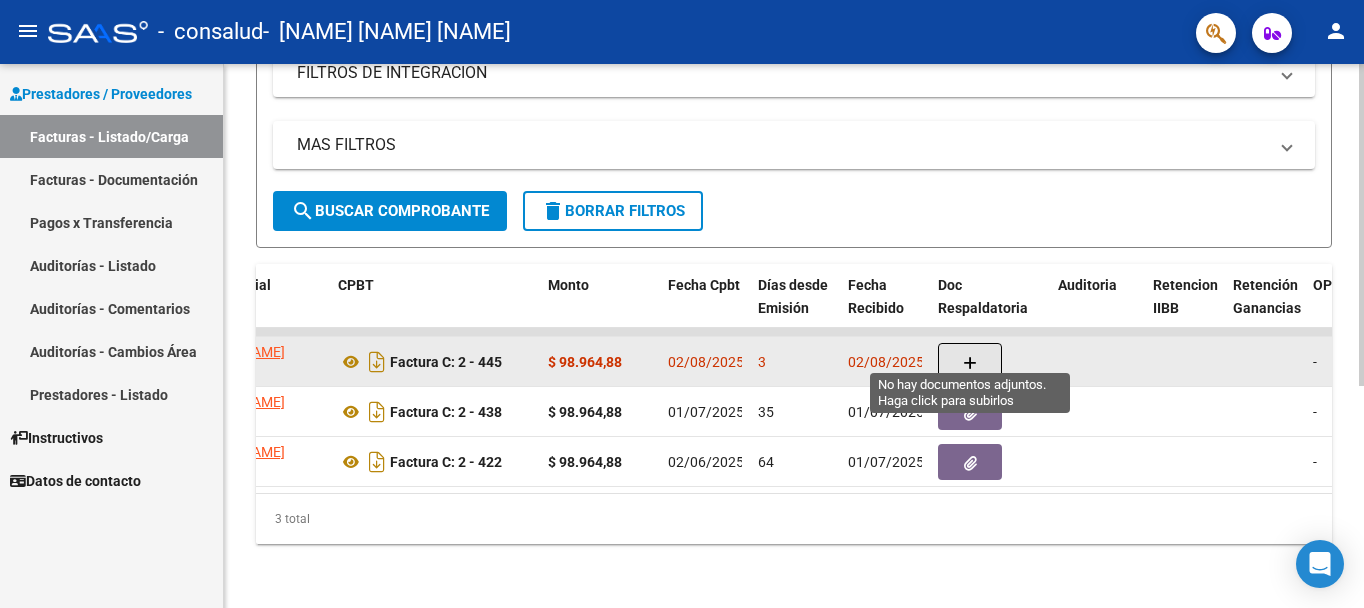 click 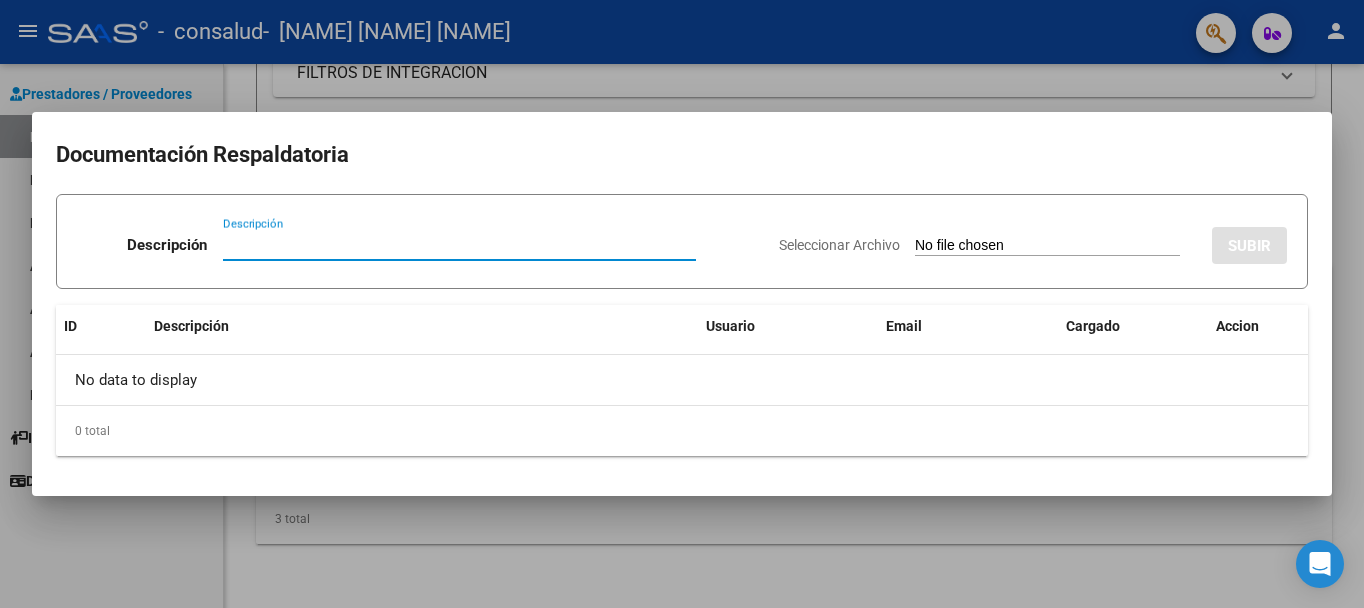 click on "Descripción" at bounding box center [459, 245] 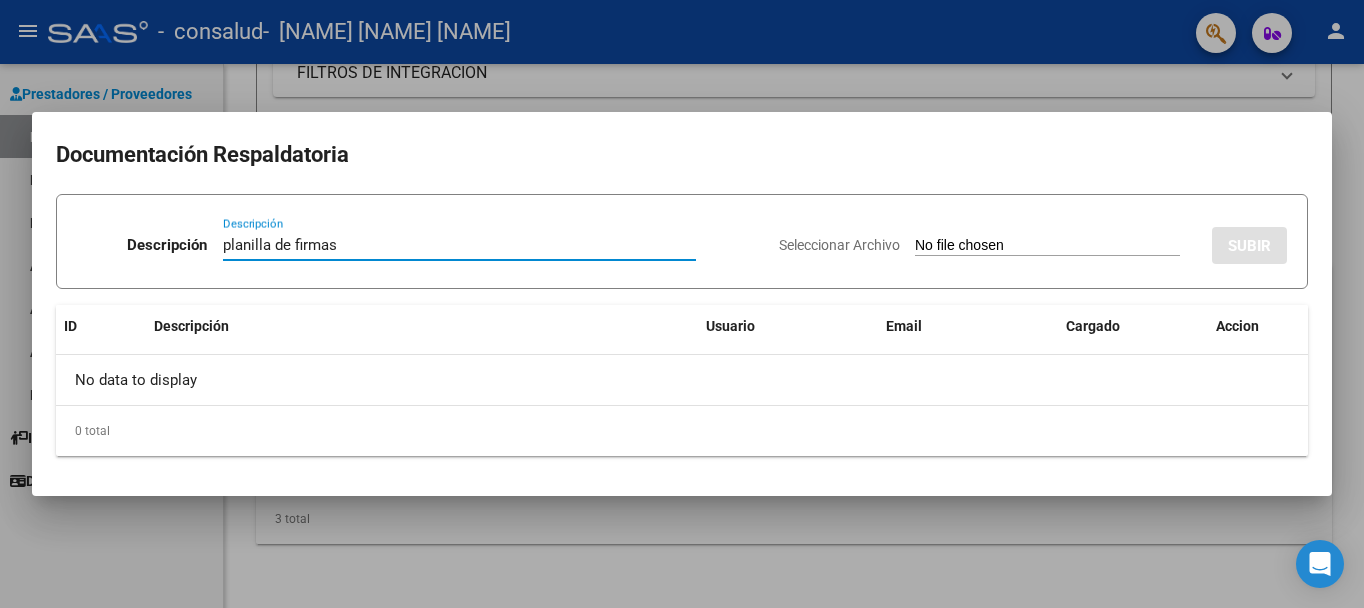 type on "planilla de firmas" 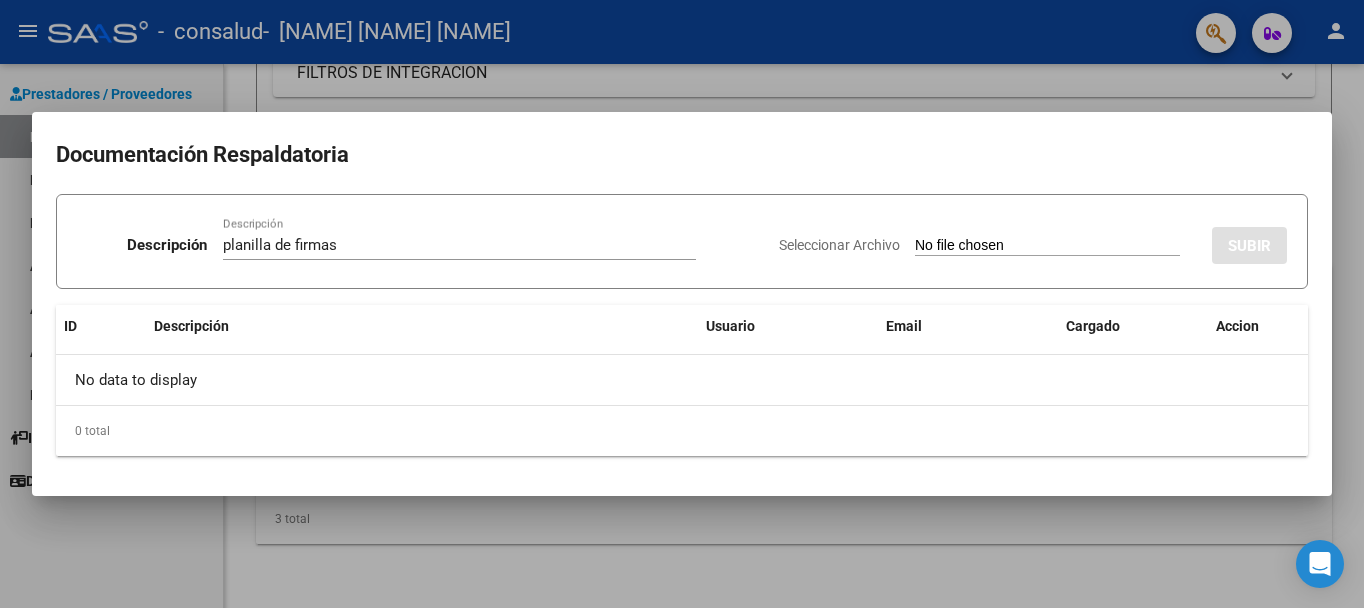 click on "Seleccionar Archivo" at bounding box center [1047, 246] 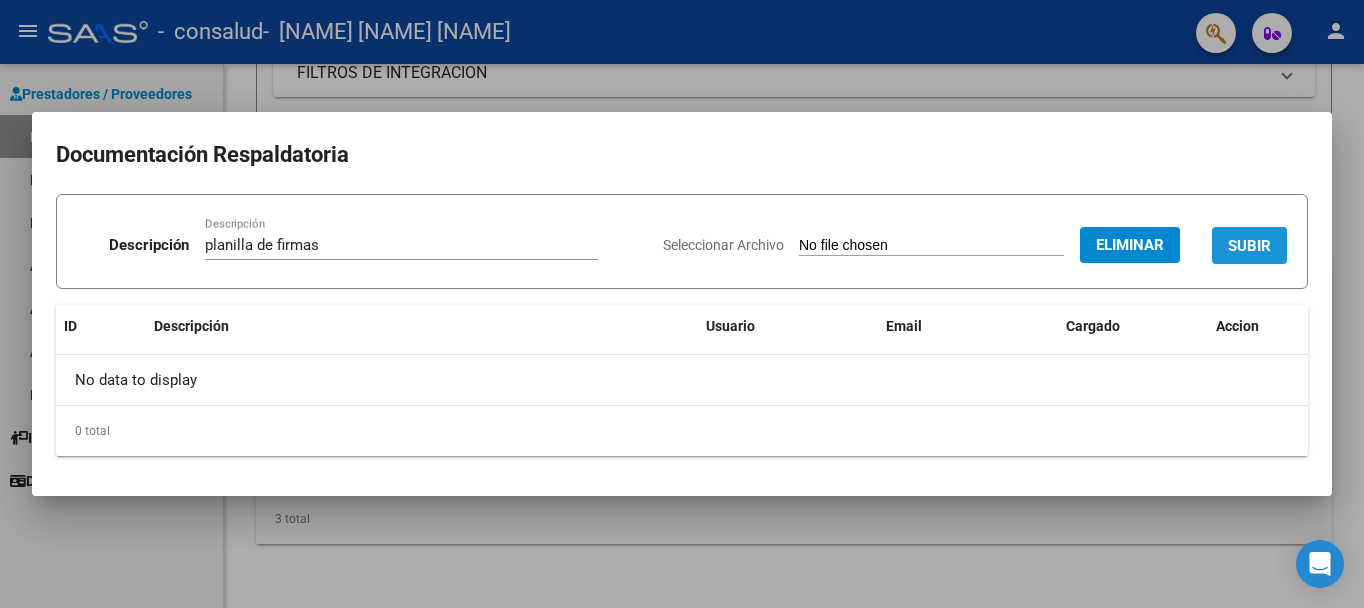 click on "SUBIR" at bounding box center (1249, 246) 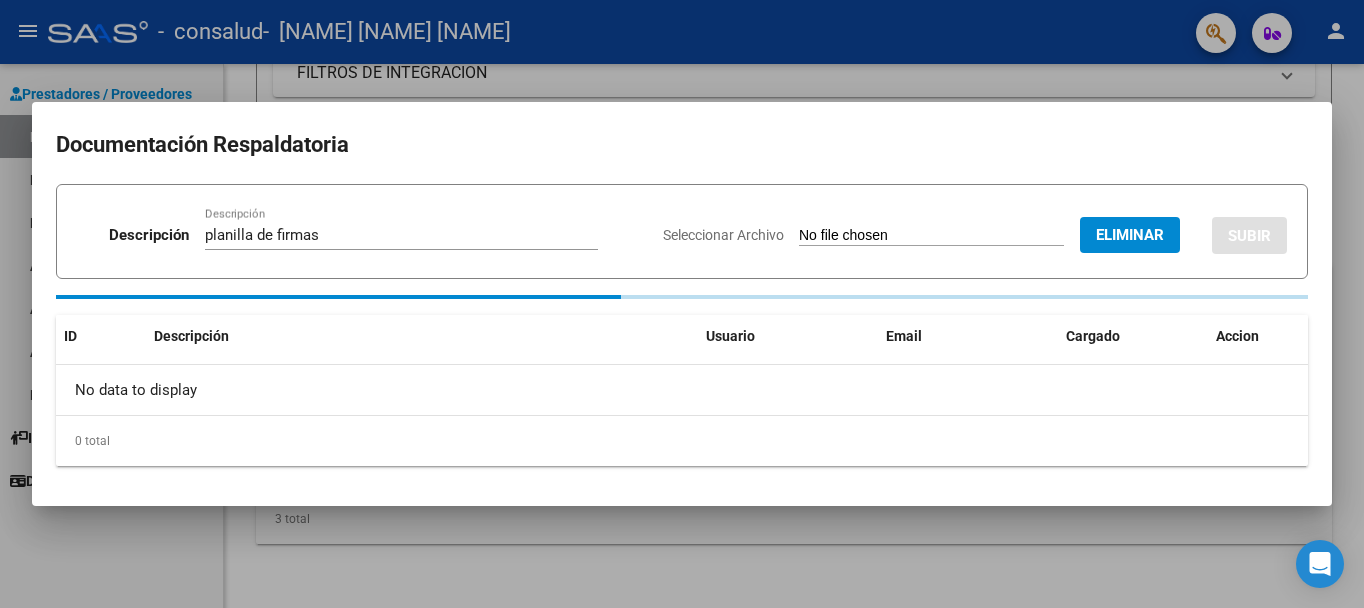 type 